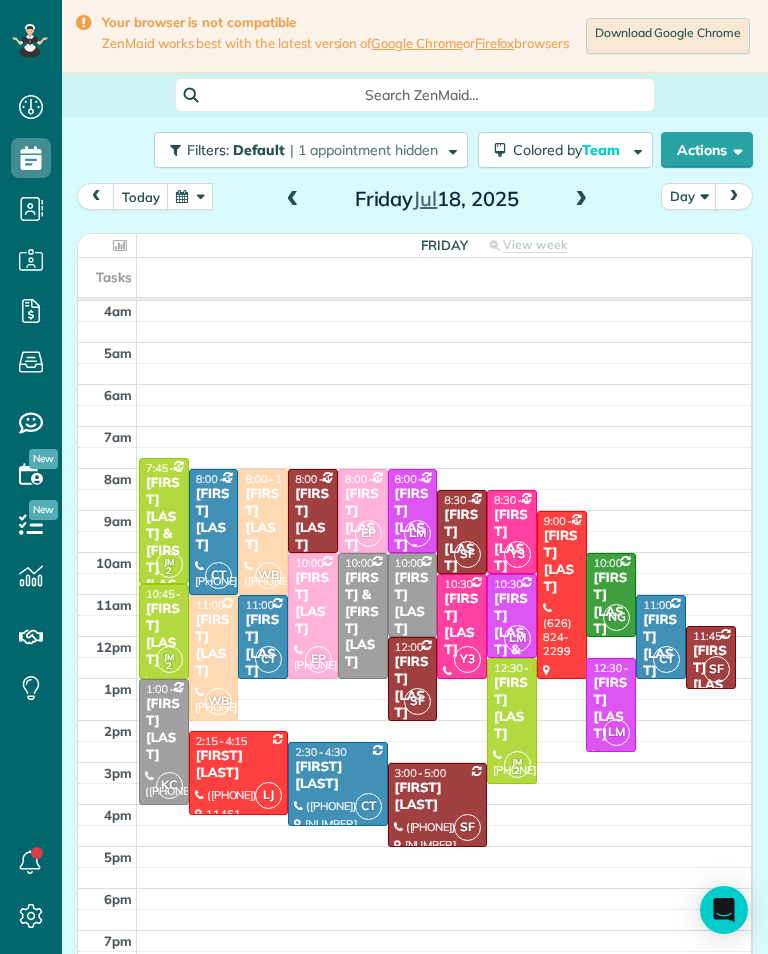 scroll, scrollTop: 0, scrollLeft: 0, axis: both 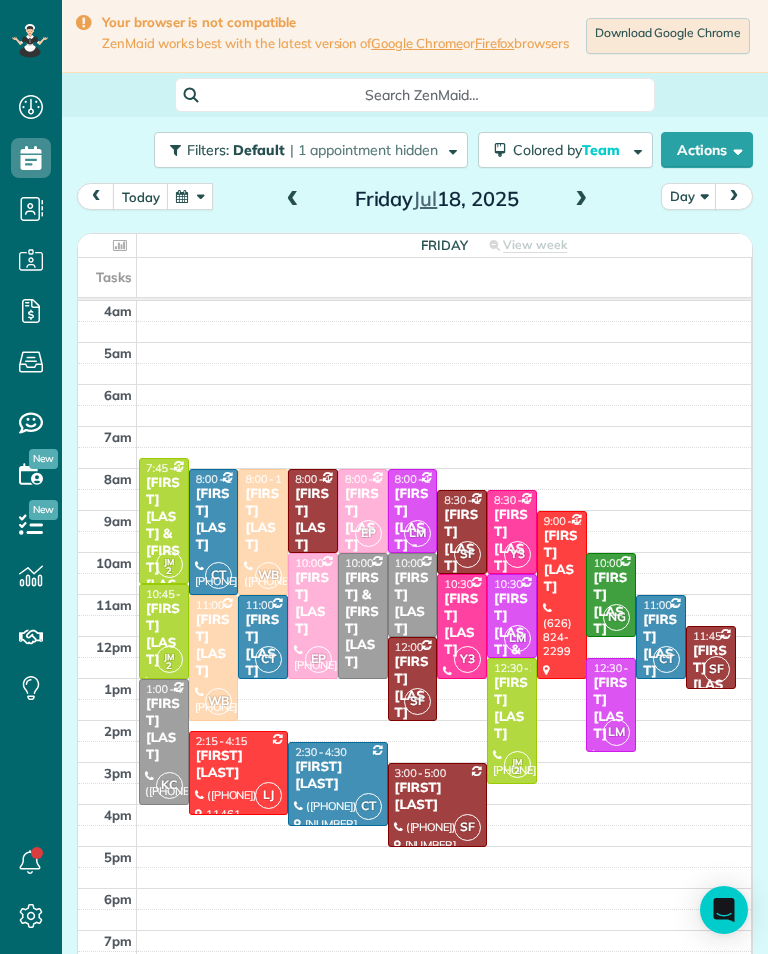 click at bounding box center (293, 200) 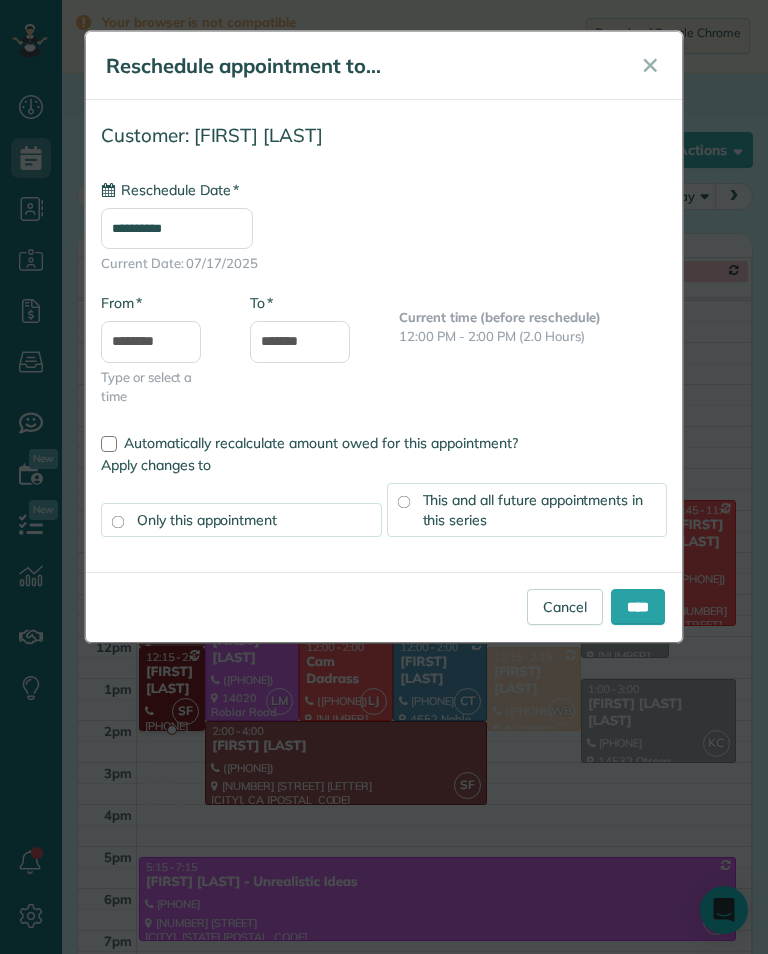click on "**********" at bounding box center (177, 228) 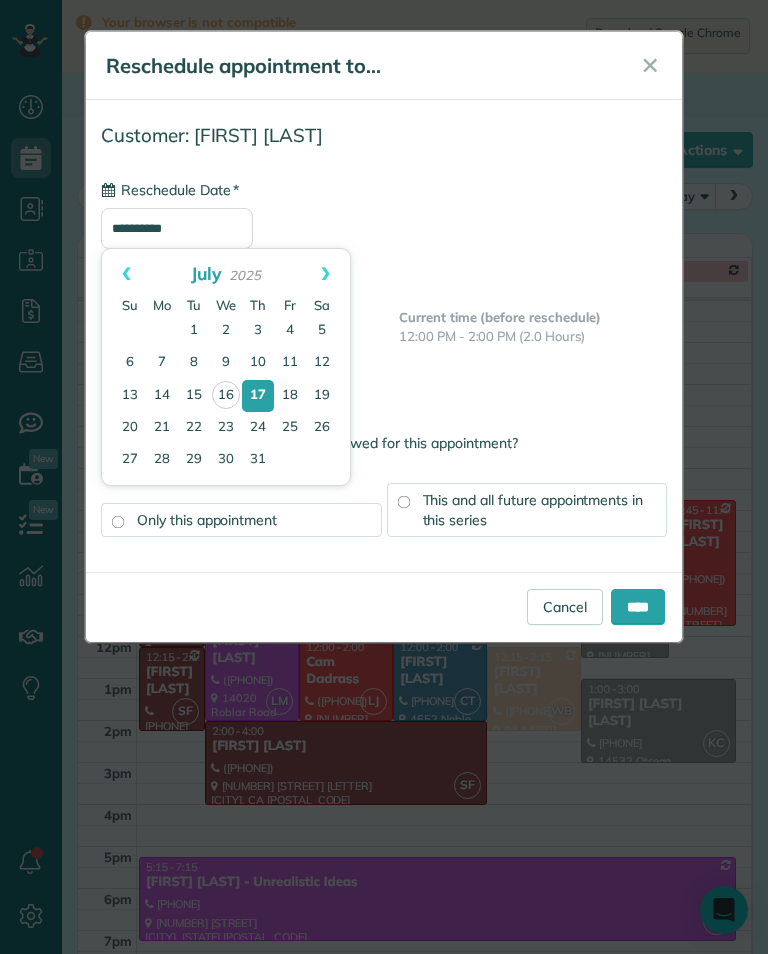 click on "18" at bounding box center [290, 396] 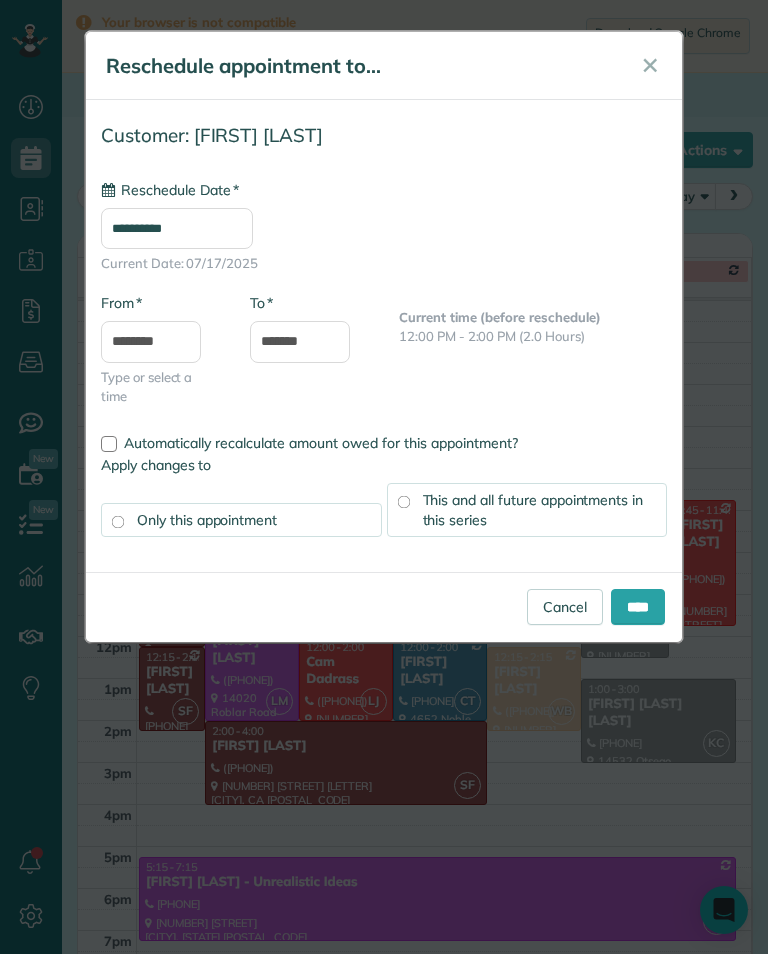 click on "****" at bounding box center (638, 607) 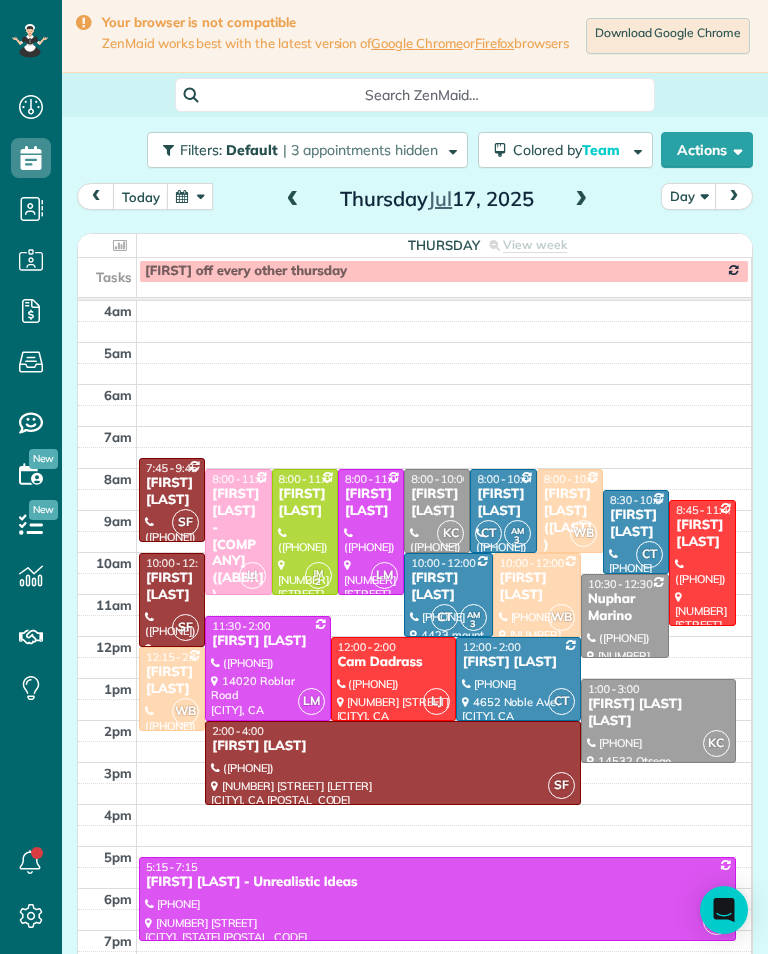 scroll, scrollTop: 985, scrollLeft: 62, axis: both 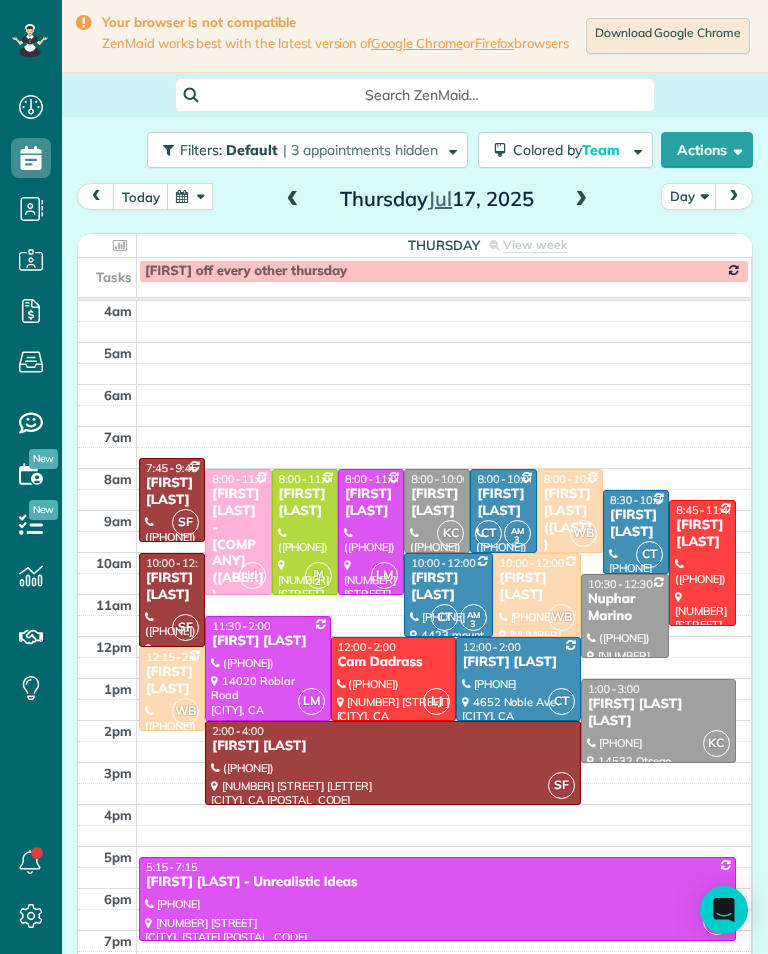 click at bounding box center [190, 196] 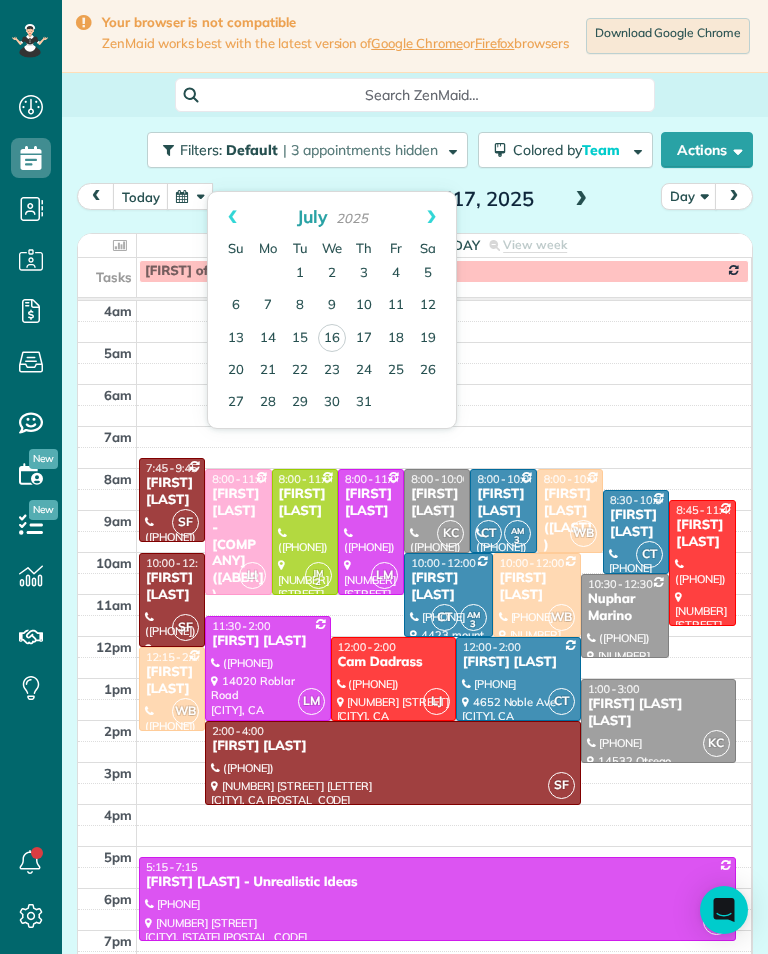 click on "21" at bounding box center (268, 371) 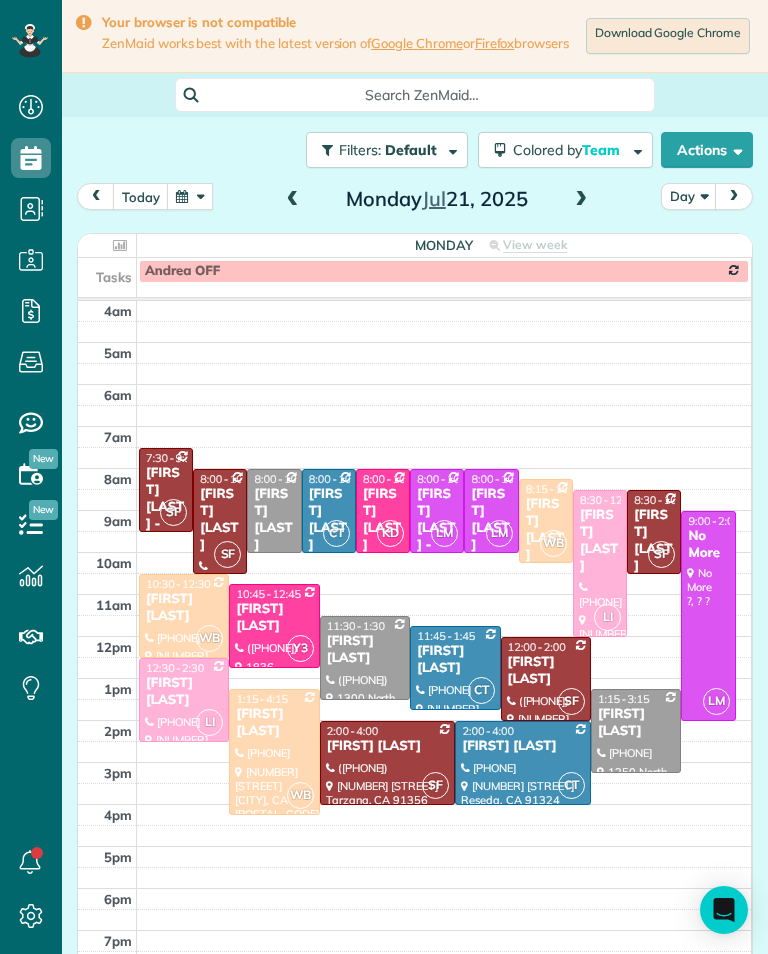 click at bounding box center [581, 200] 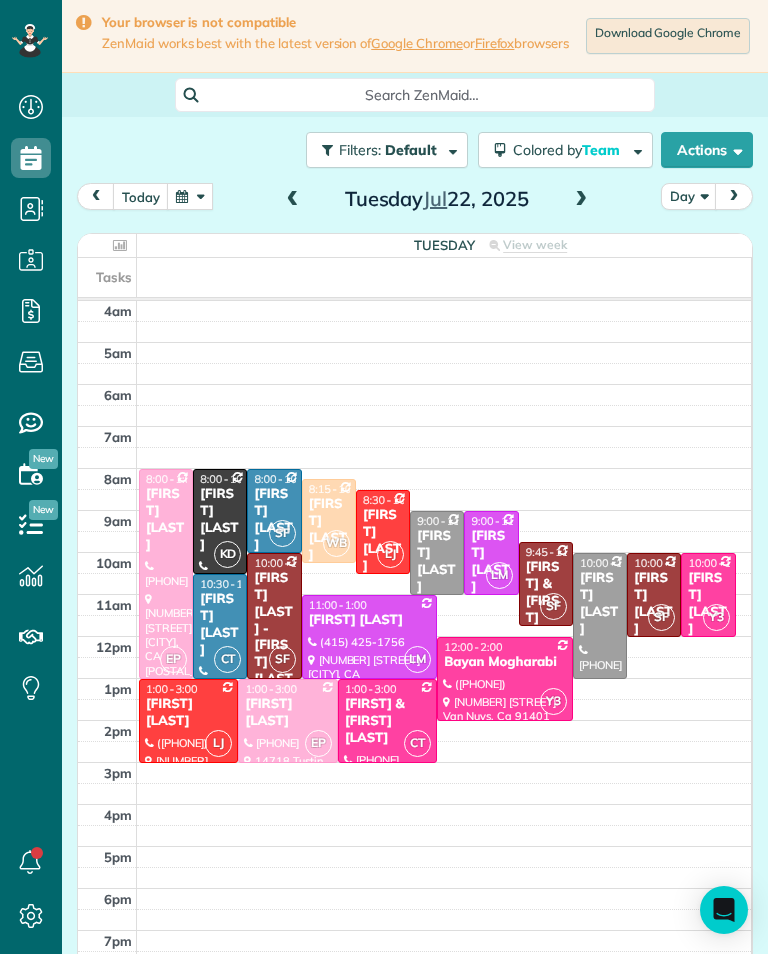 click at bounding box center (581, 200) 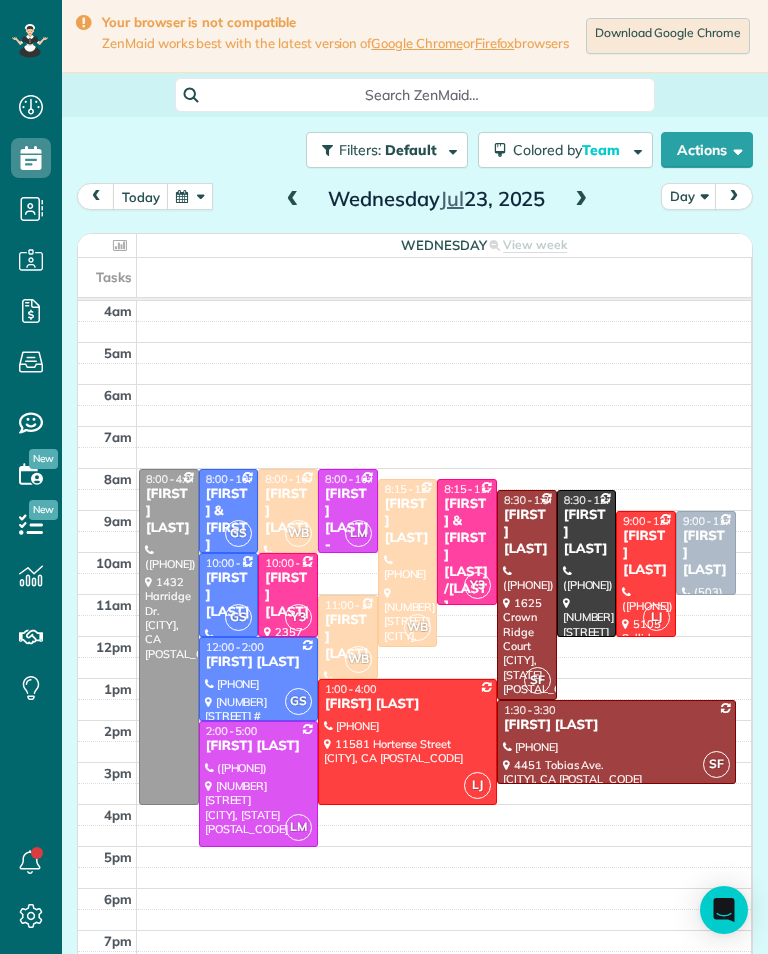 click at bounding box center (581, 200) 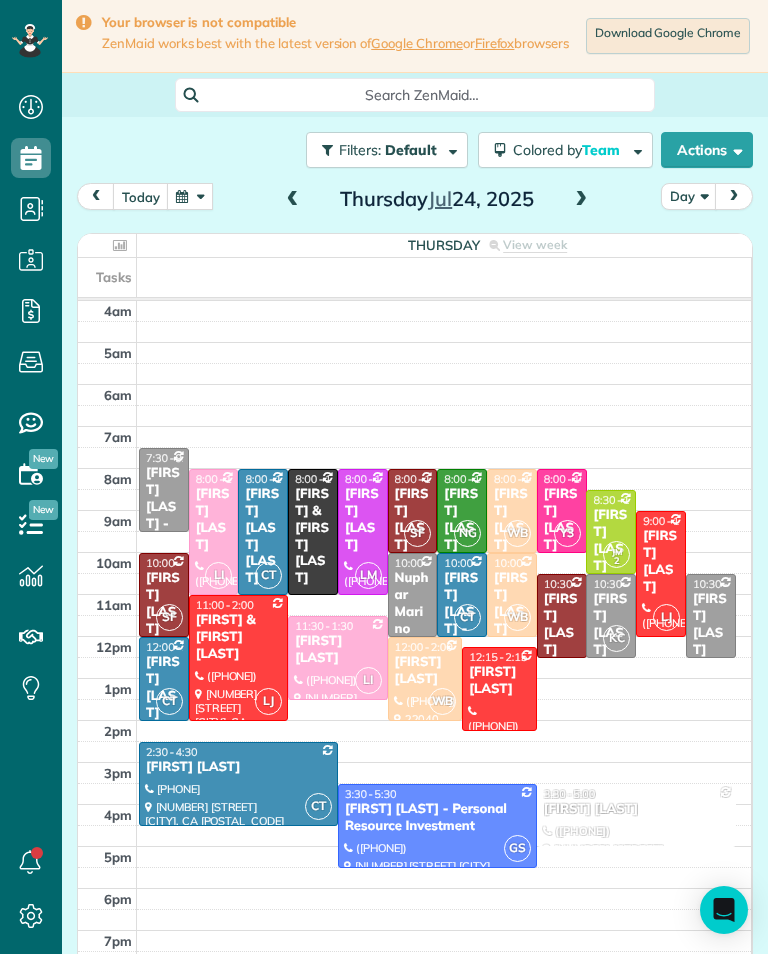 click at bounding box center (581, 200) 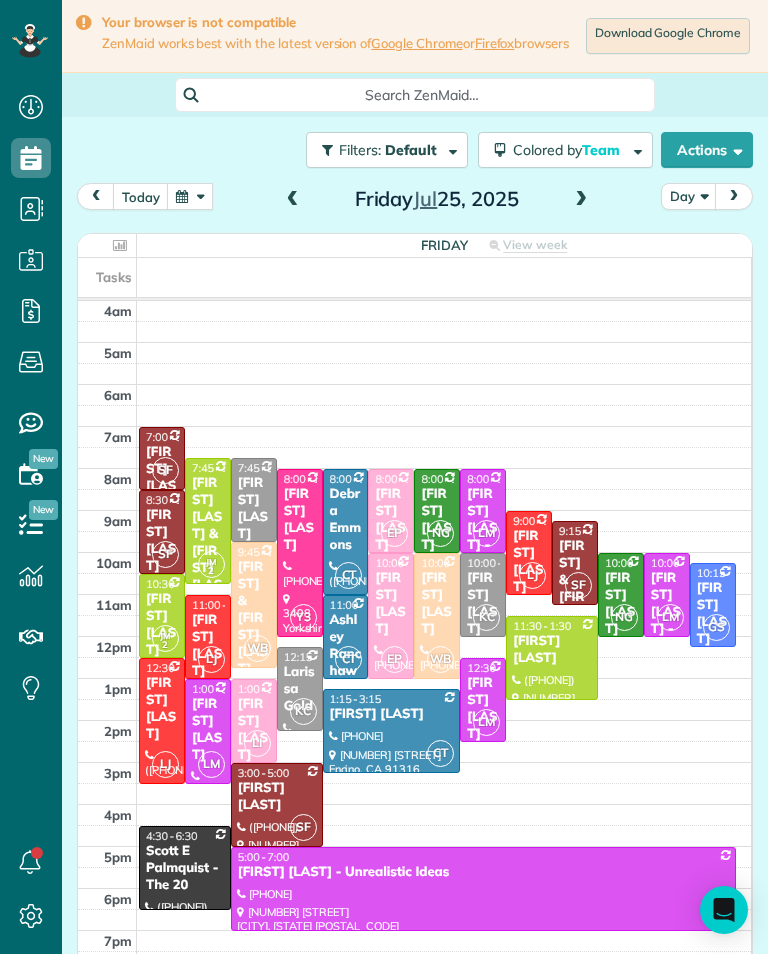 click at bounding box center [293, 200] 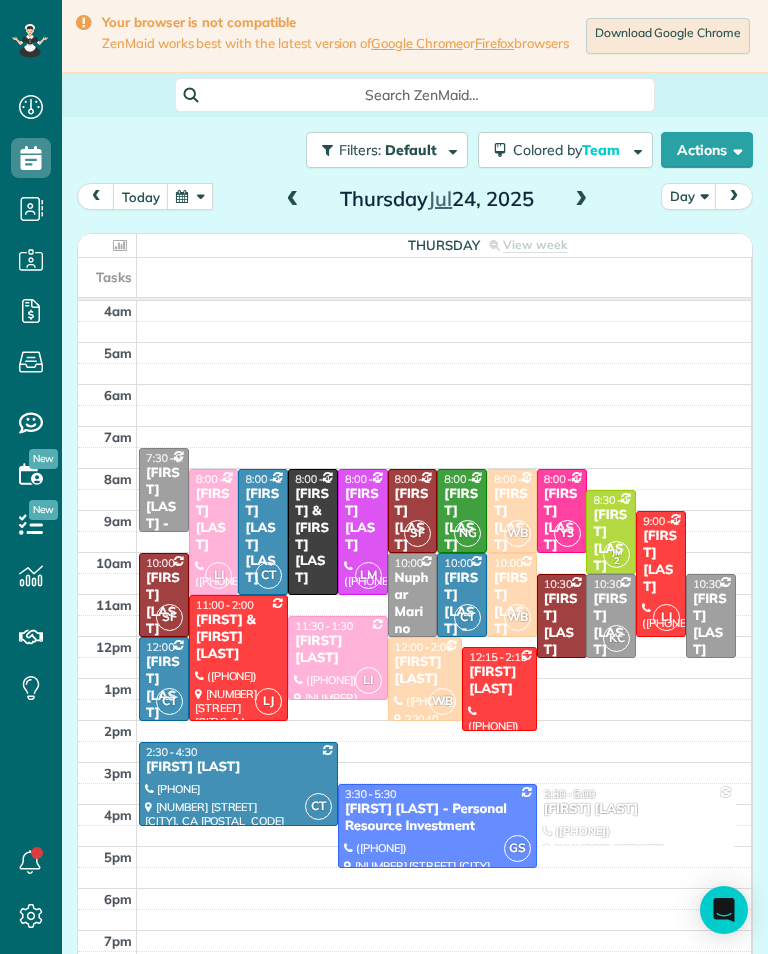 click at bounding box center (293, 200) 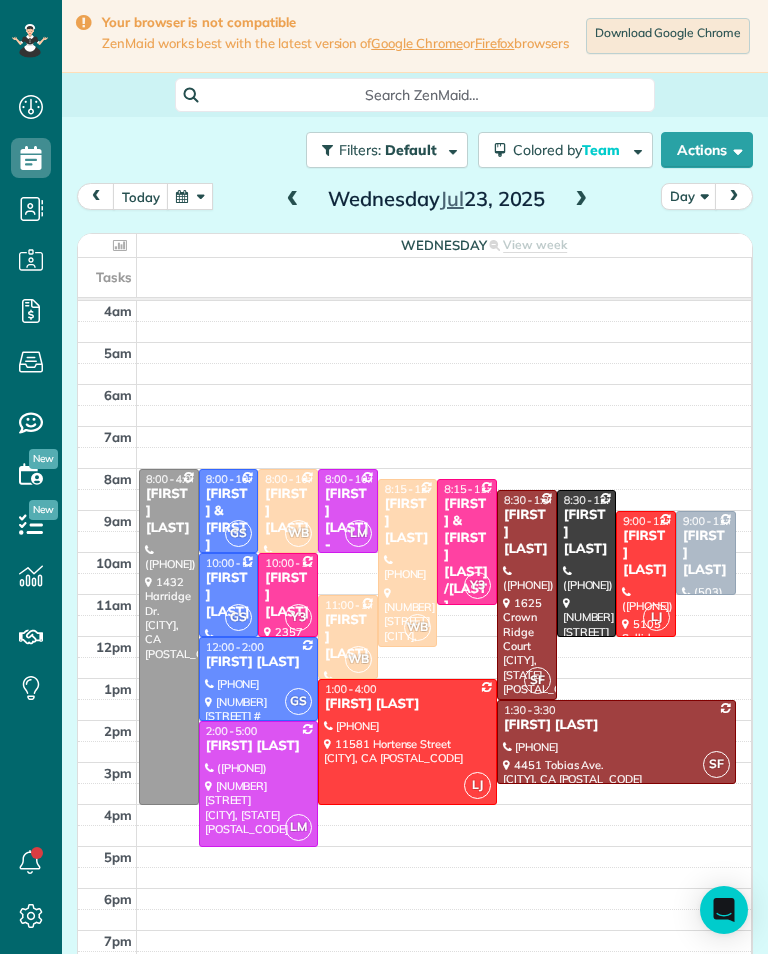 click at bounding box center (293, 200) 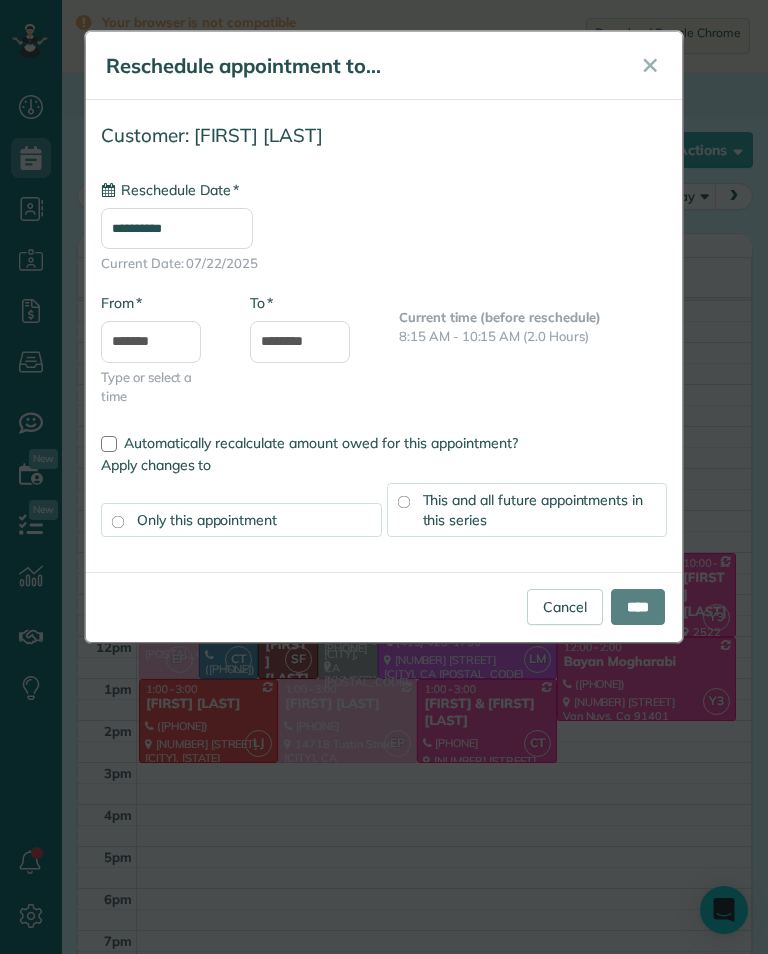 type on "**********" 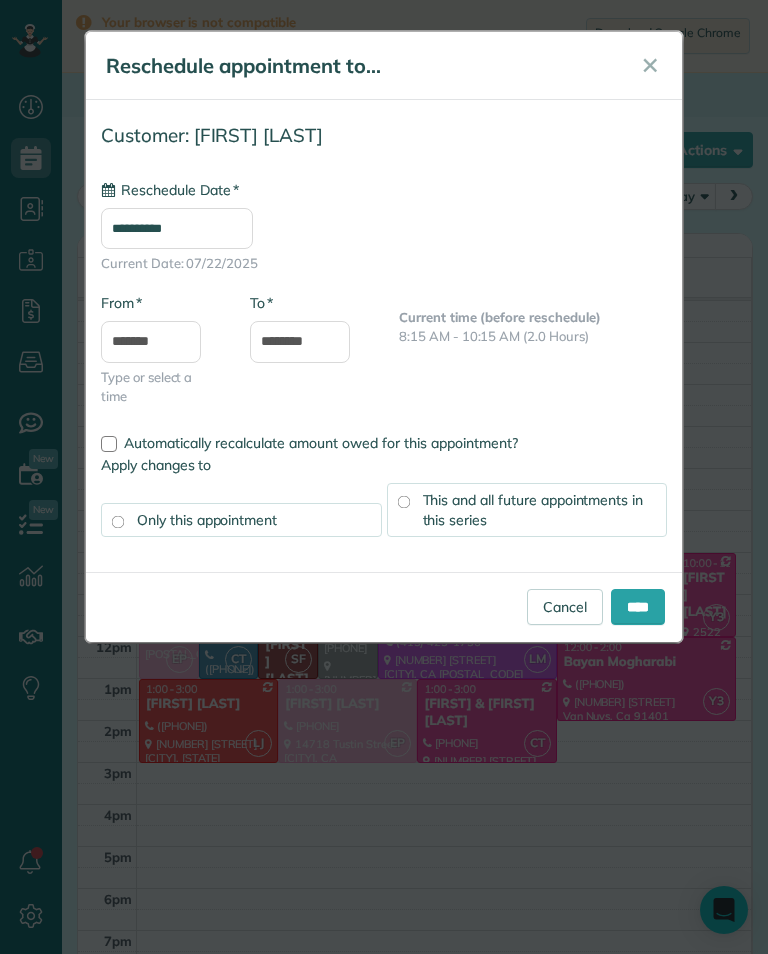 click on "****" at bounding box center [638, 607] 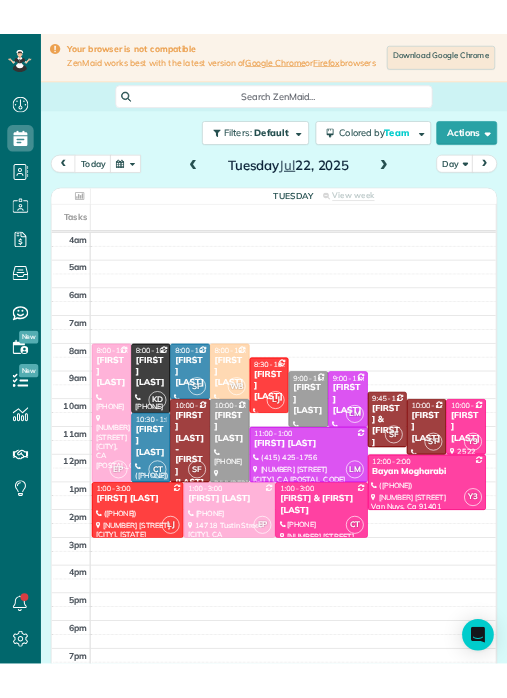 scroll, scrollTop: 985, scrollLeft: 62, axis: both 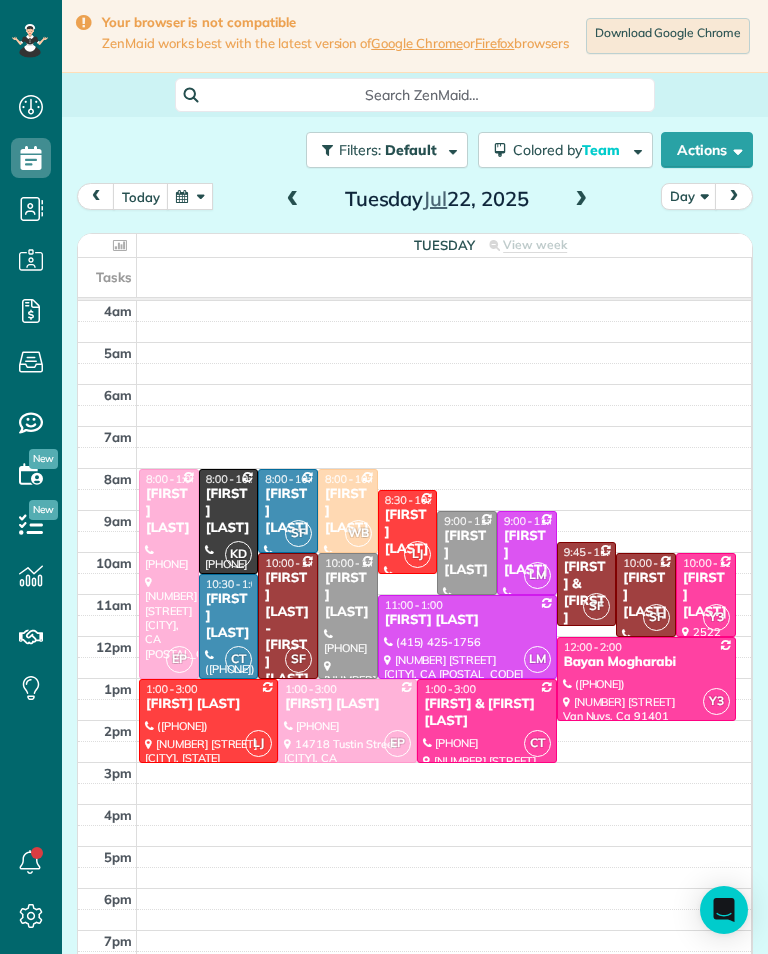 click at bounding box center [190, 196] 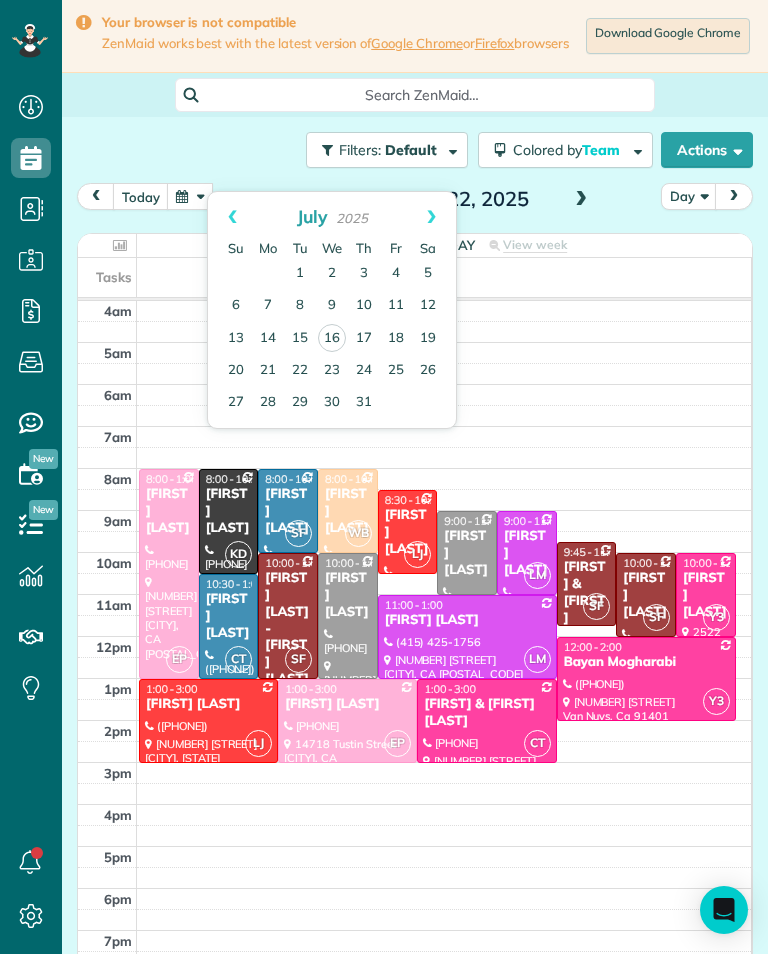 click on "17" at bounding box center (364, 339) 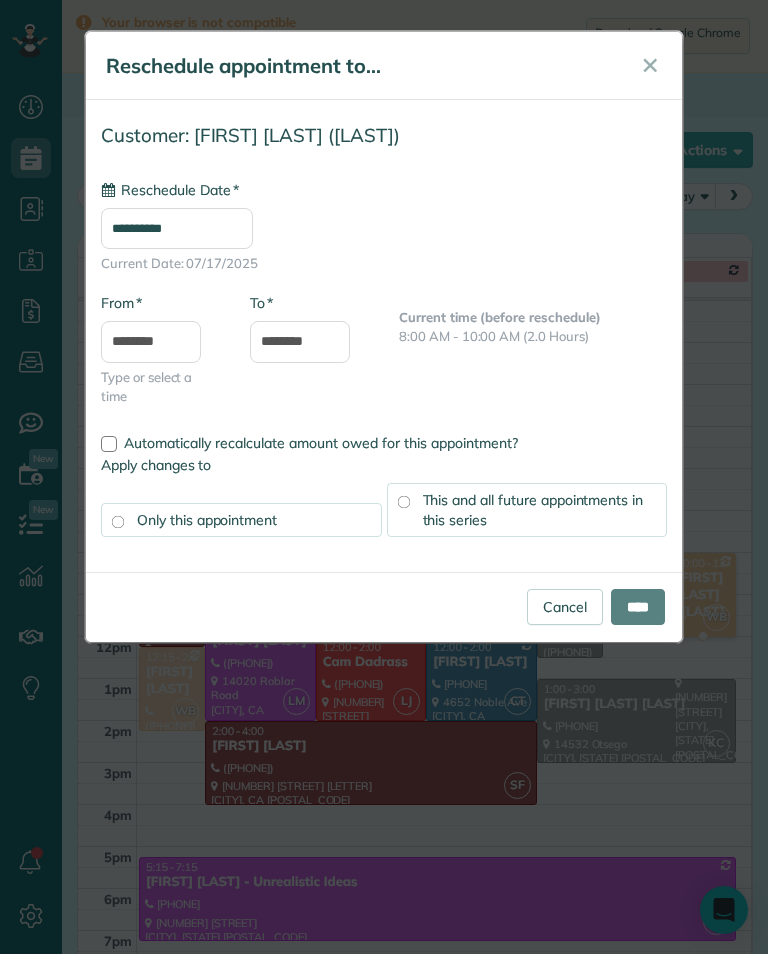 click on "**********" at bounding box center (177, 228) 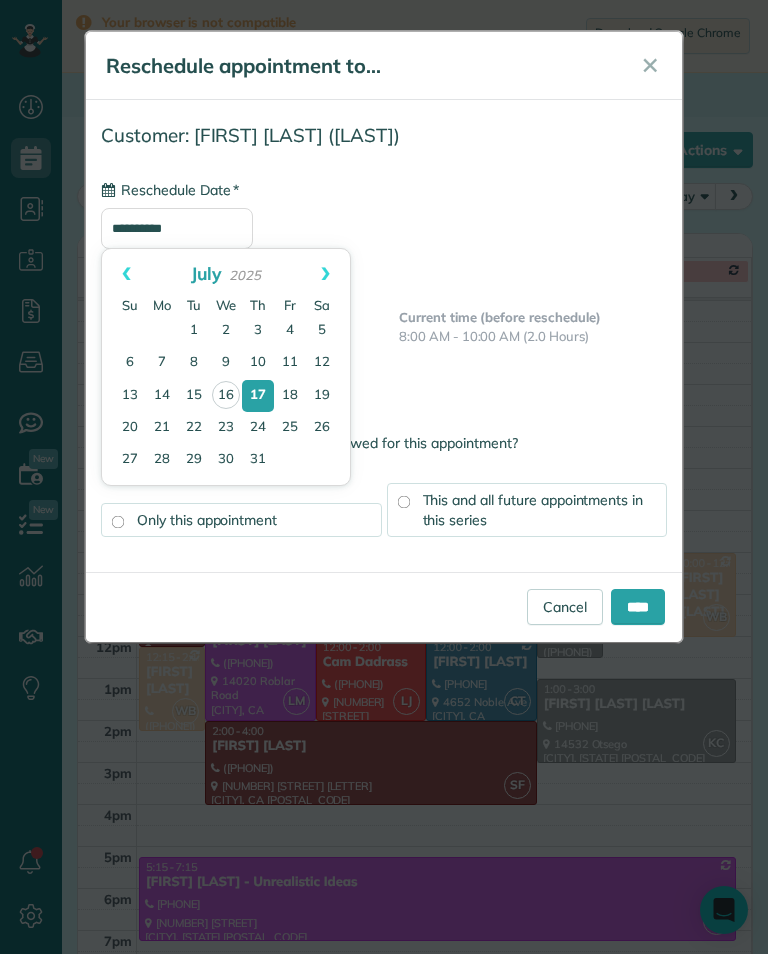 click on "22" at bounding box center (194, 428) 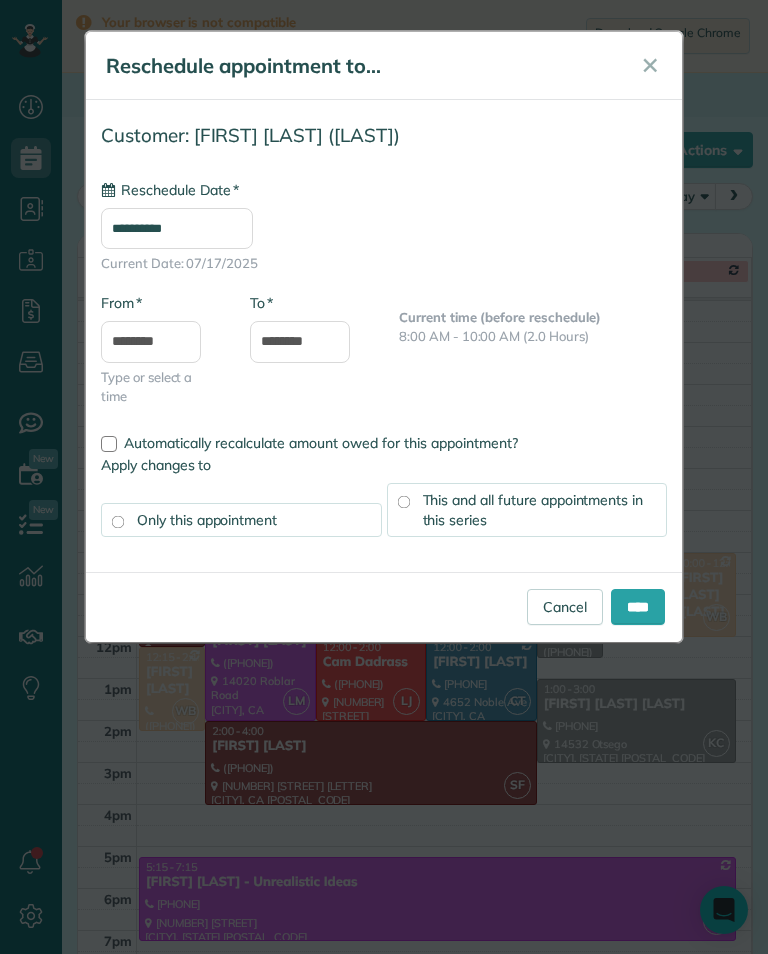 click on "****" at bounding box center (638, 607) 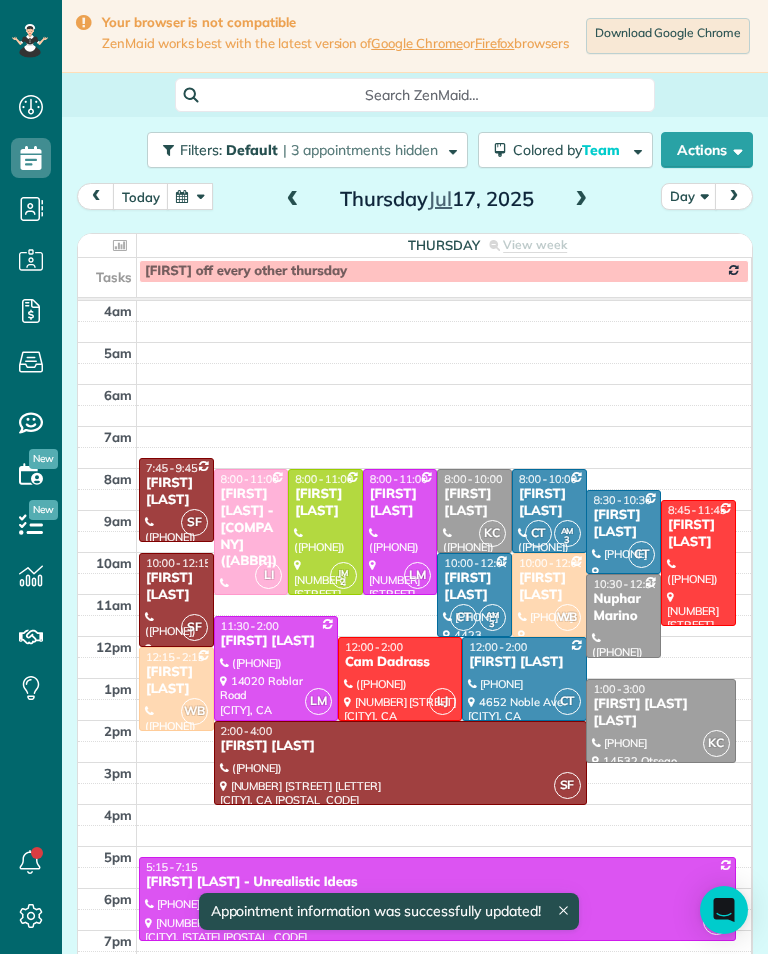 click at bounding box center (581, 200) 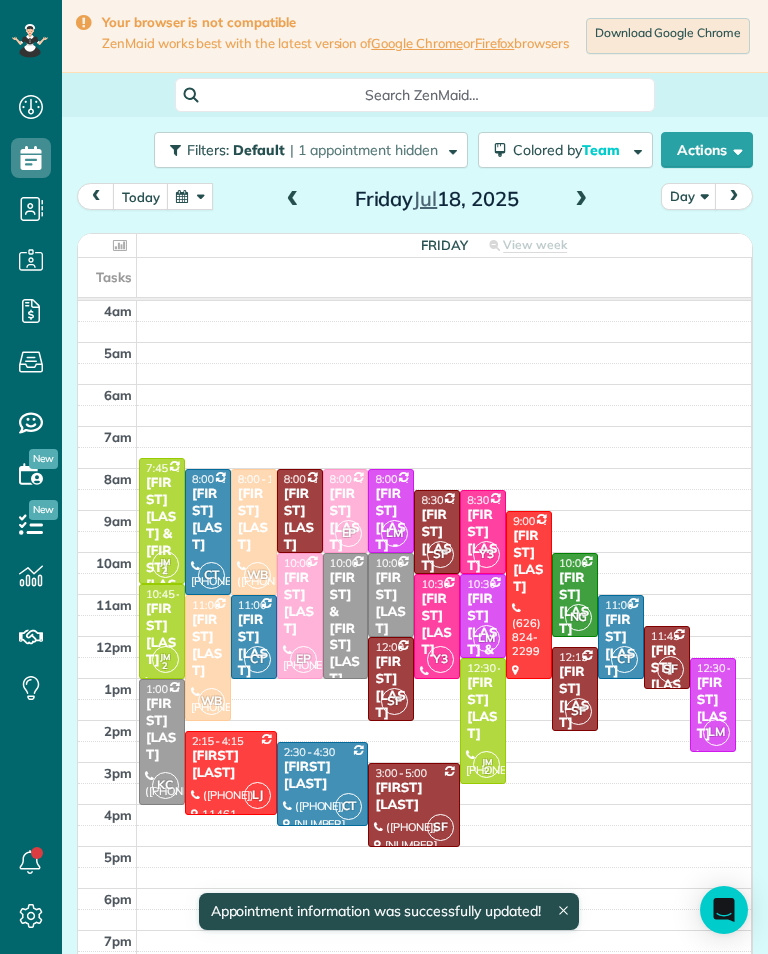 click on "Friday
View week $3,780.00 55.5  Man Hours 28  Appointments 0% Paid 86% Assigned" at bounding box center (444, 245) 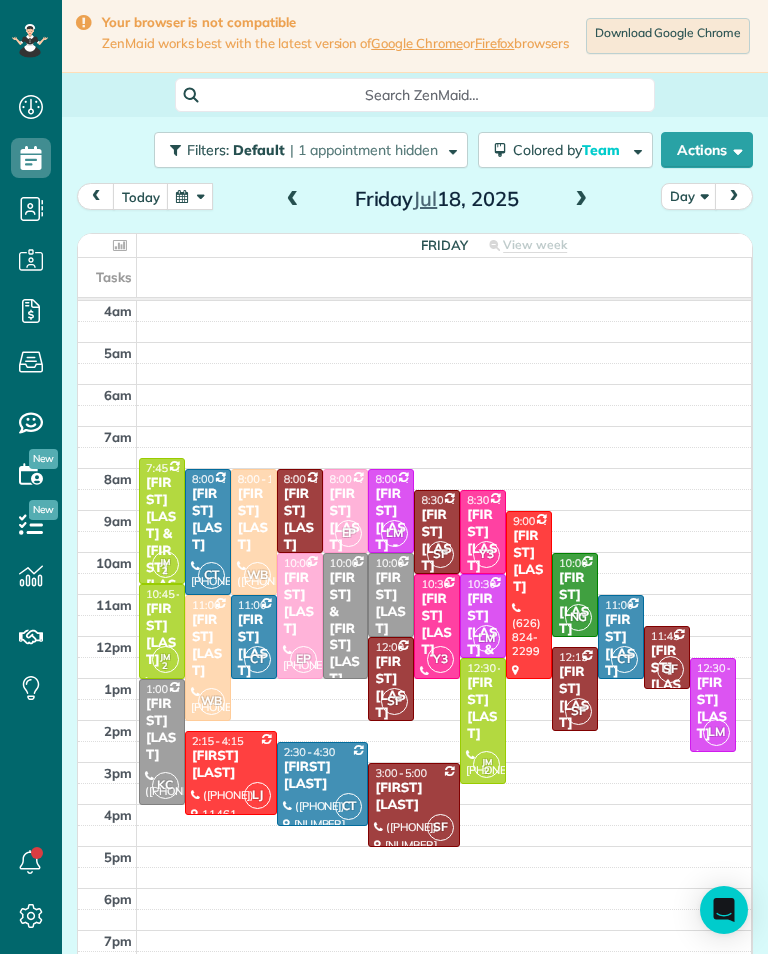 click at bounding box center (581, 200) 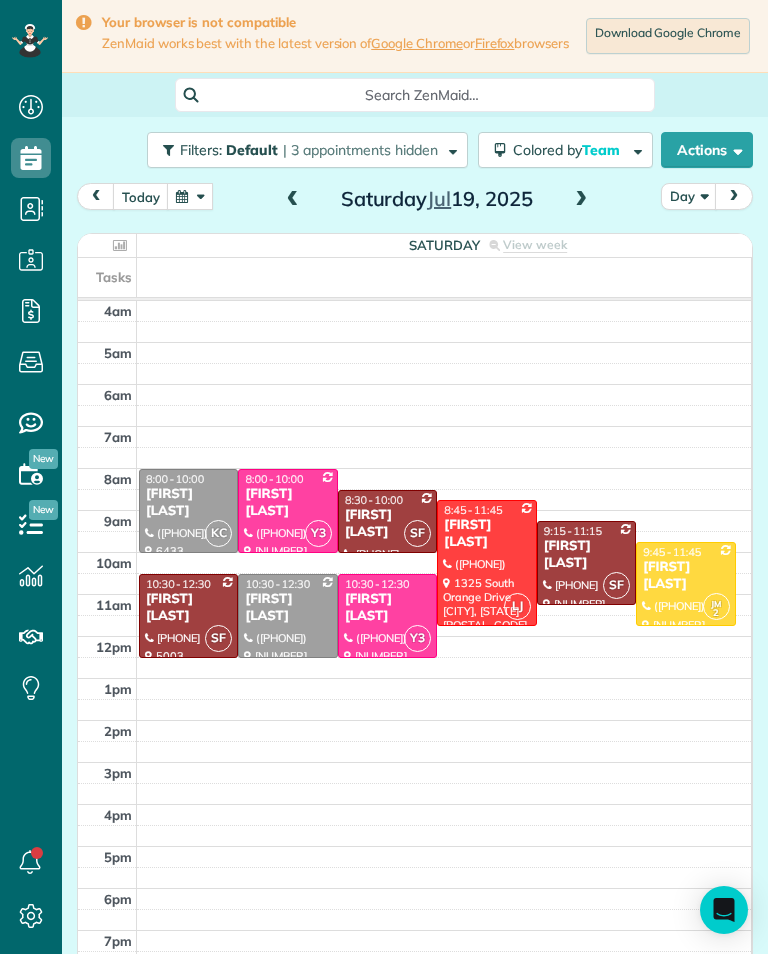 click at bounding box center [293, 200] 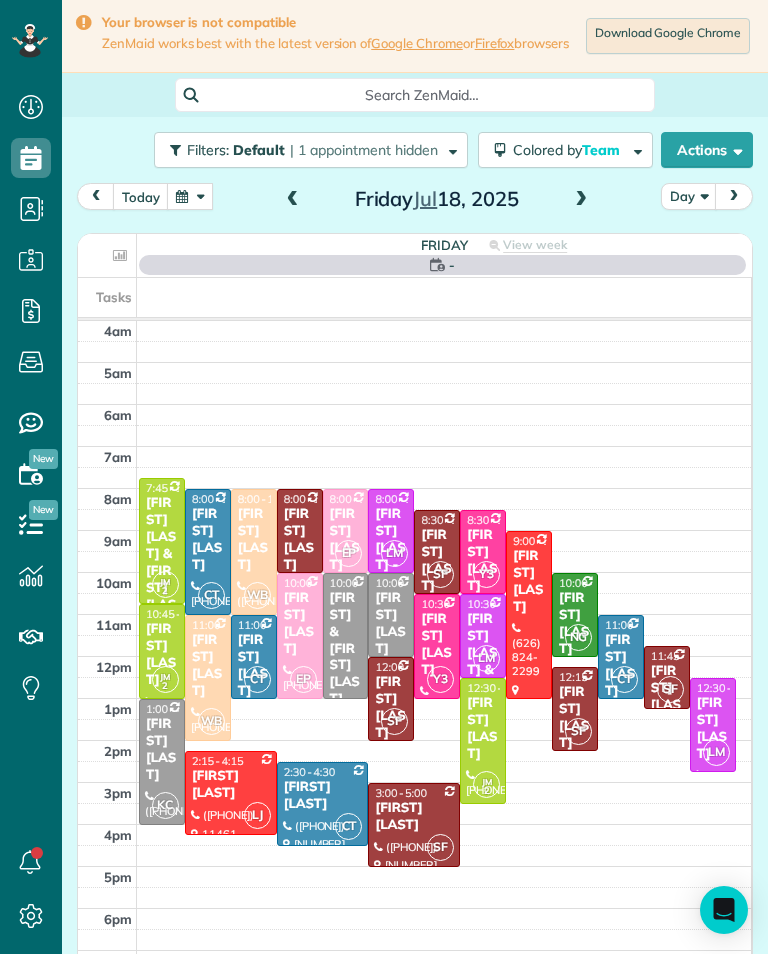 click at bounding box center [190, 196] 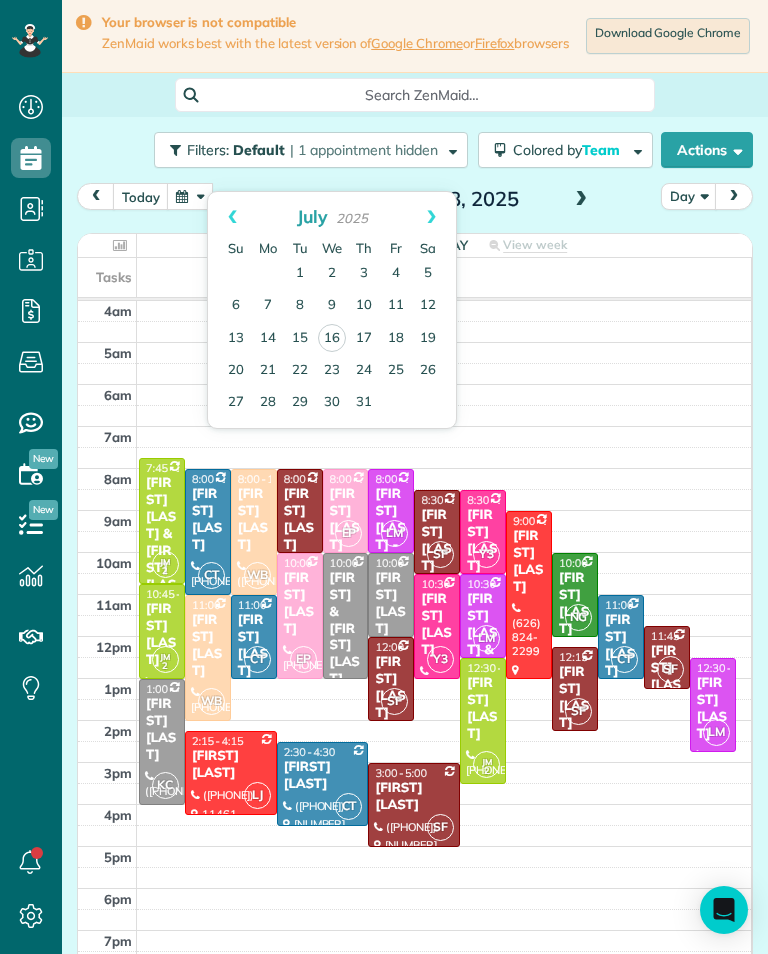 click on "2" at bounding box center (332, 274) 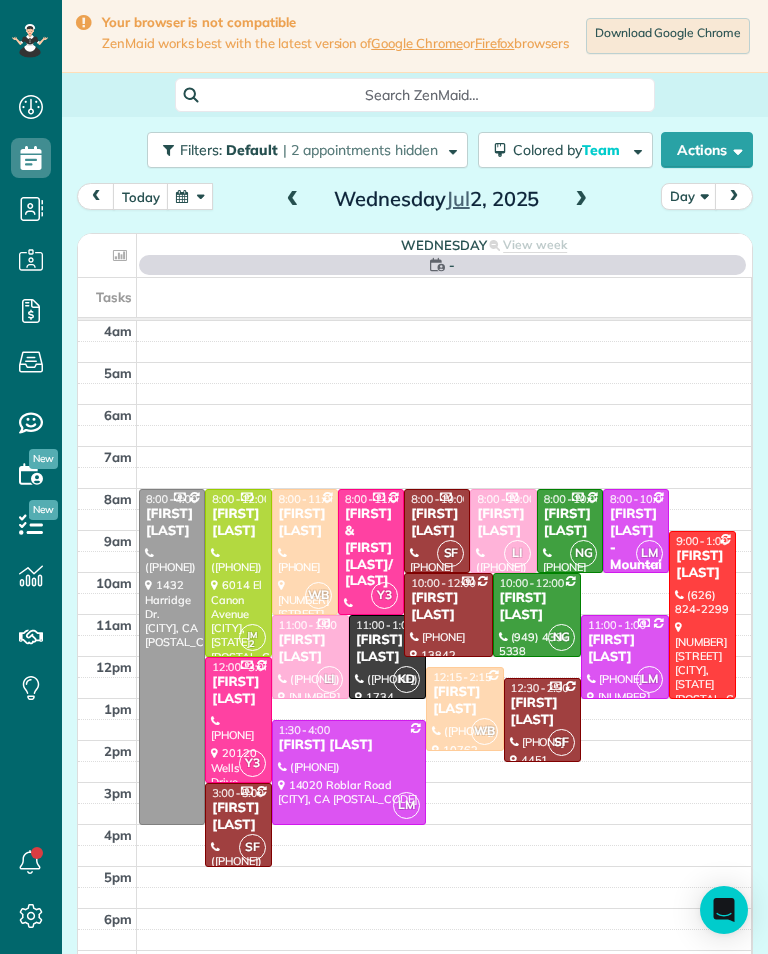 click at bounding box center [581, 200] 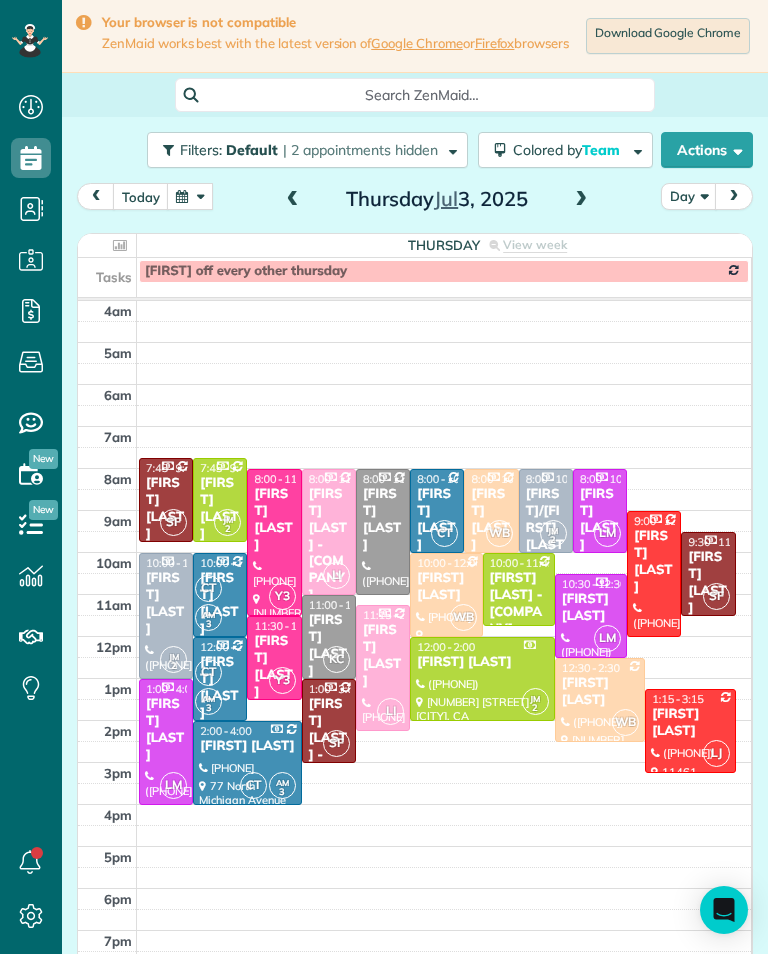 click at bounding box center (581, 200) 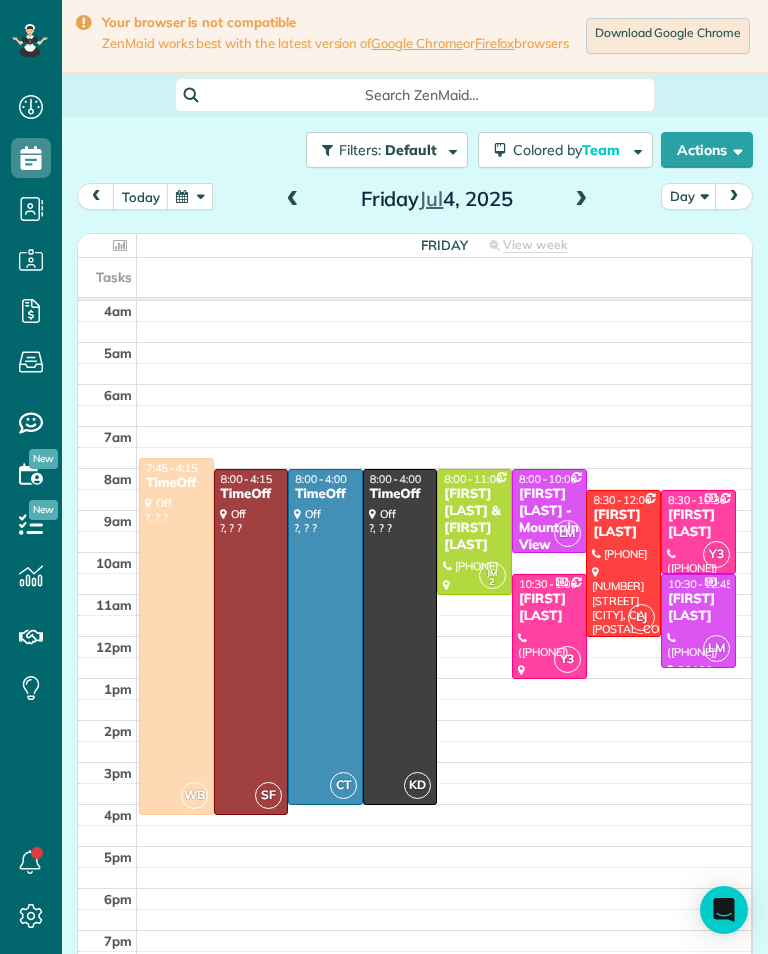 click at bounding box center [293, 200] 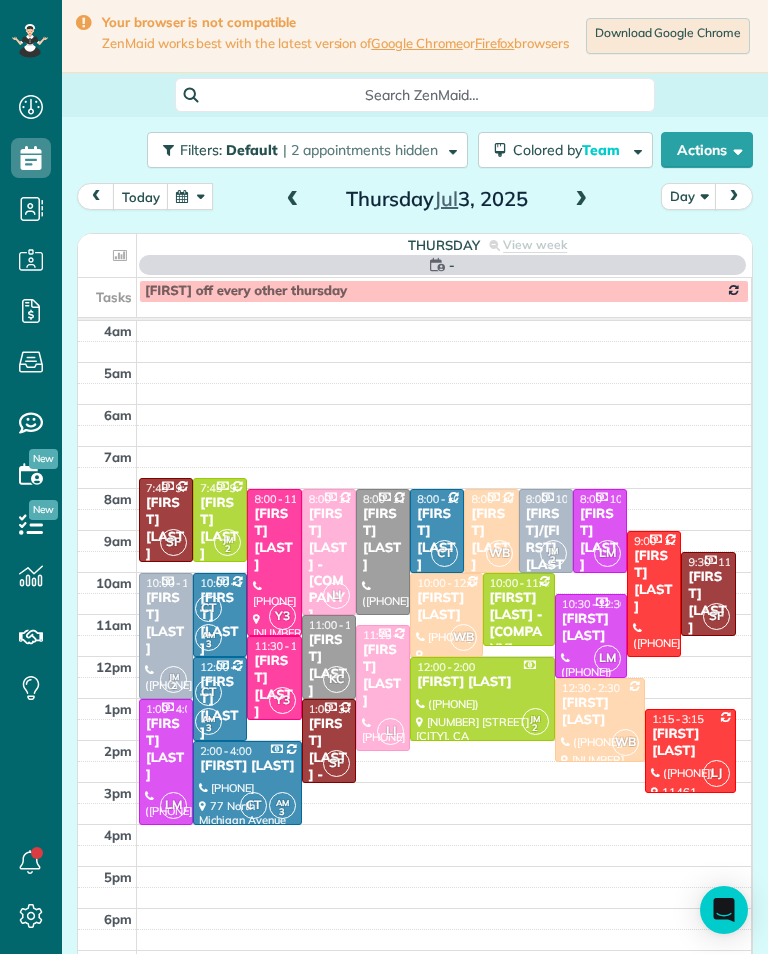 click at bounding box center [293, 200] 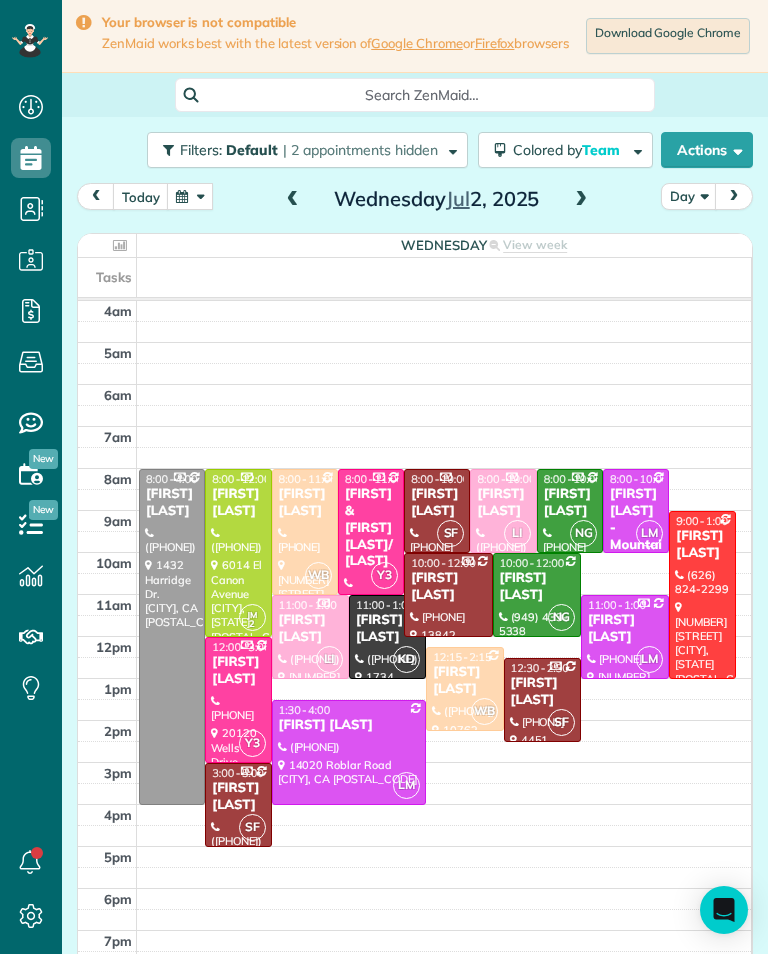 click at bounding box center [190, 196] 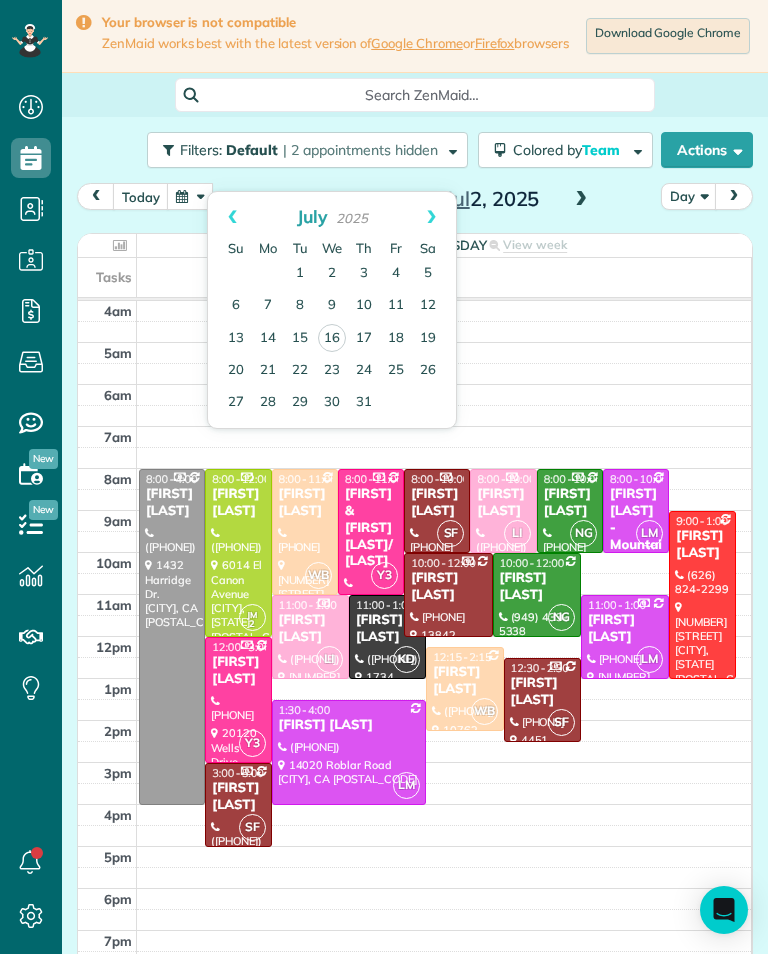 click on "Prev" at bounding box center (232, 217) 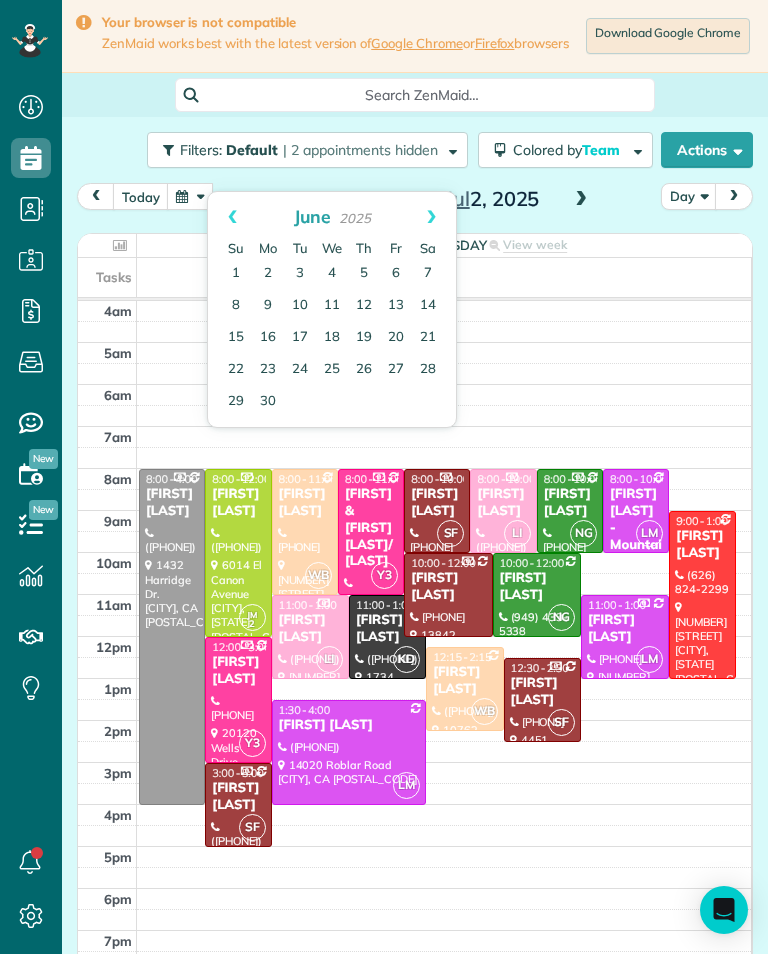 click on "19" at bounding box center (364, 338) 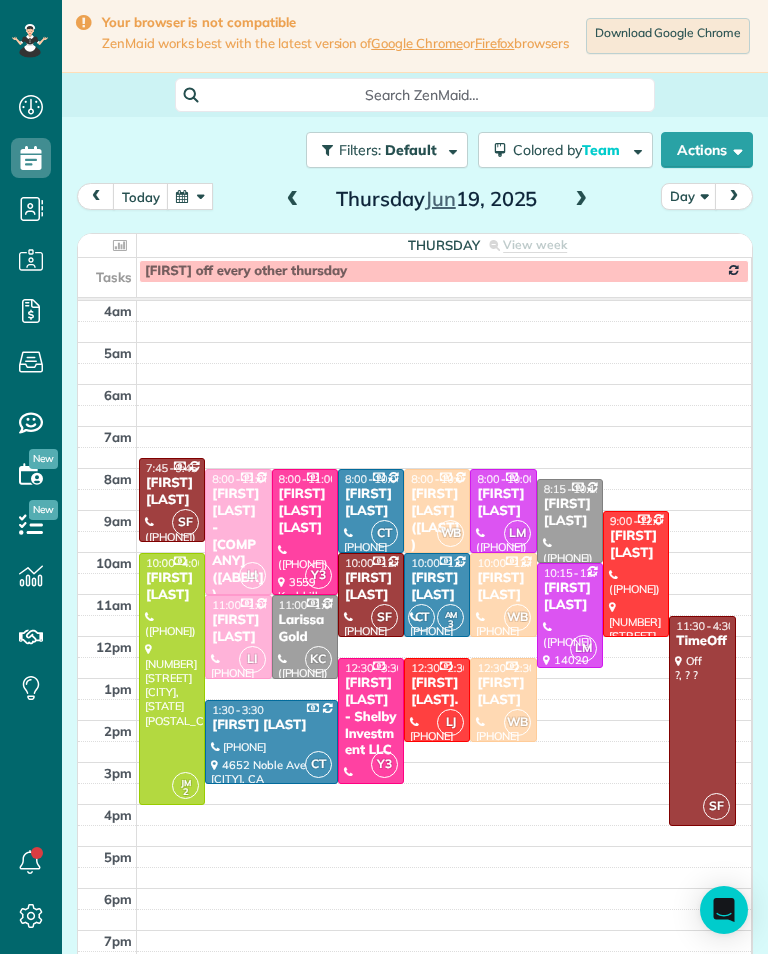 click on "[FIRST] [LAST]" at bounding box center (503, 692) 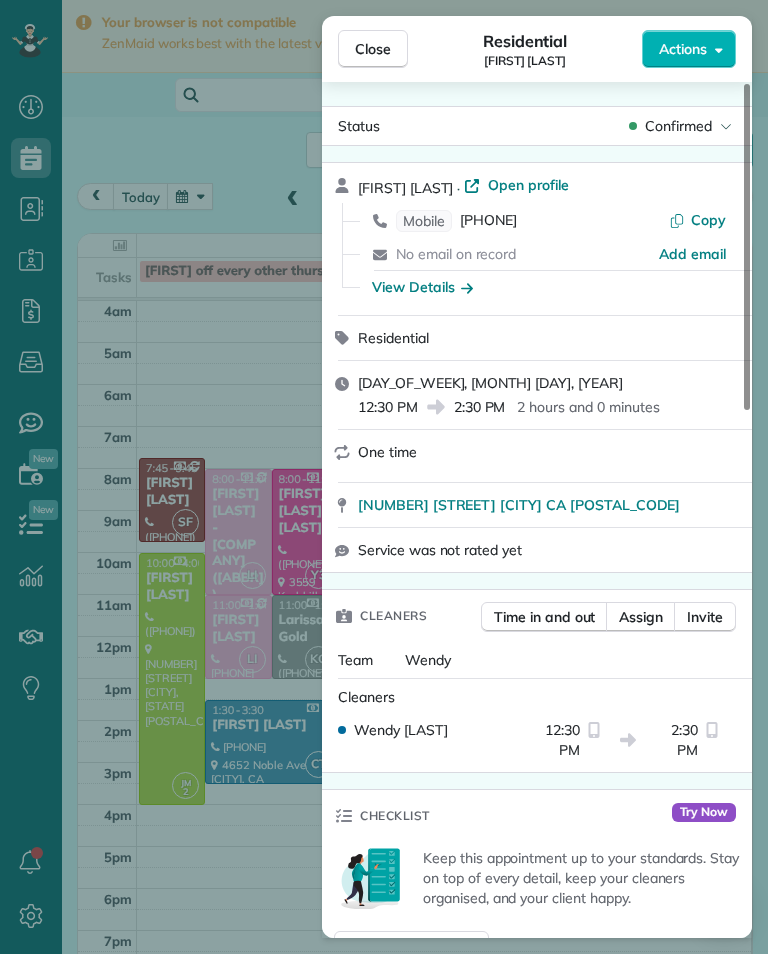 click on "[PHONE]" at bounding box center [488, 221] 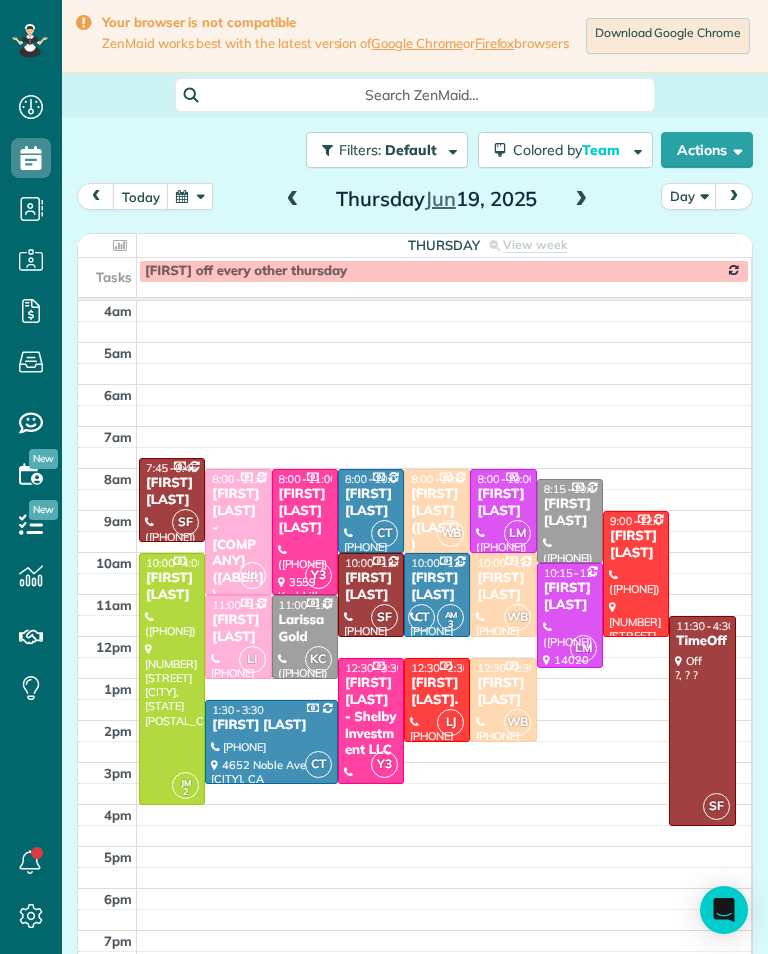click at bounding box center (581, 200) 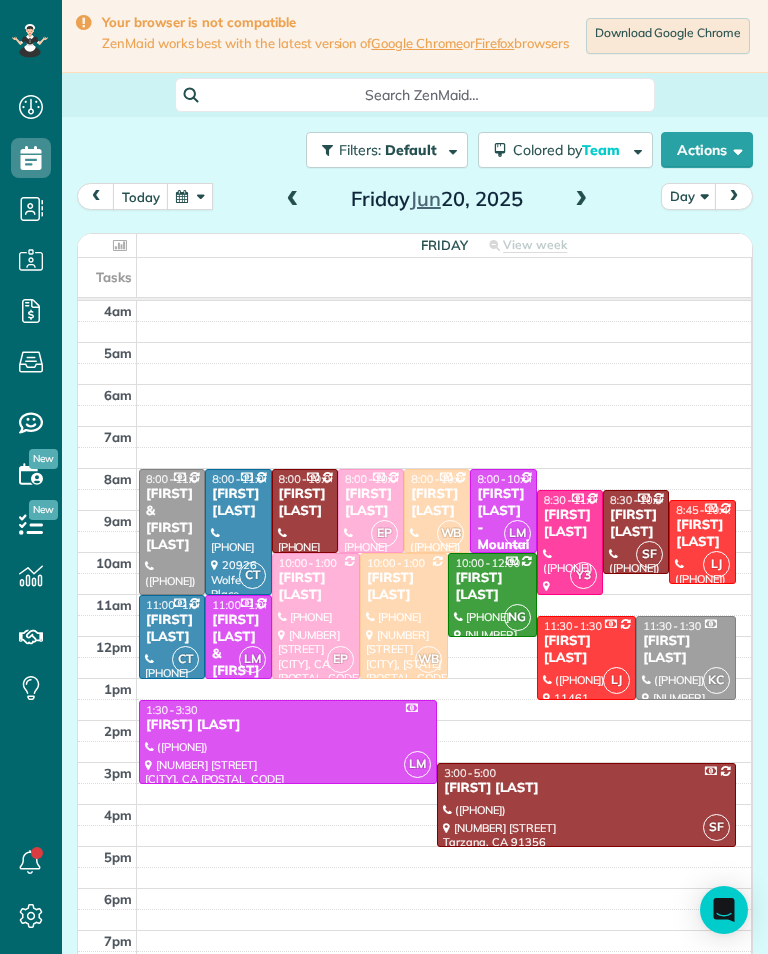 click at bounding box center (293, 200) 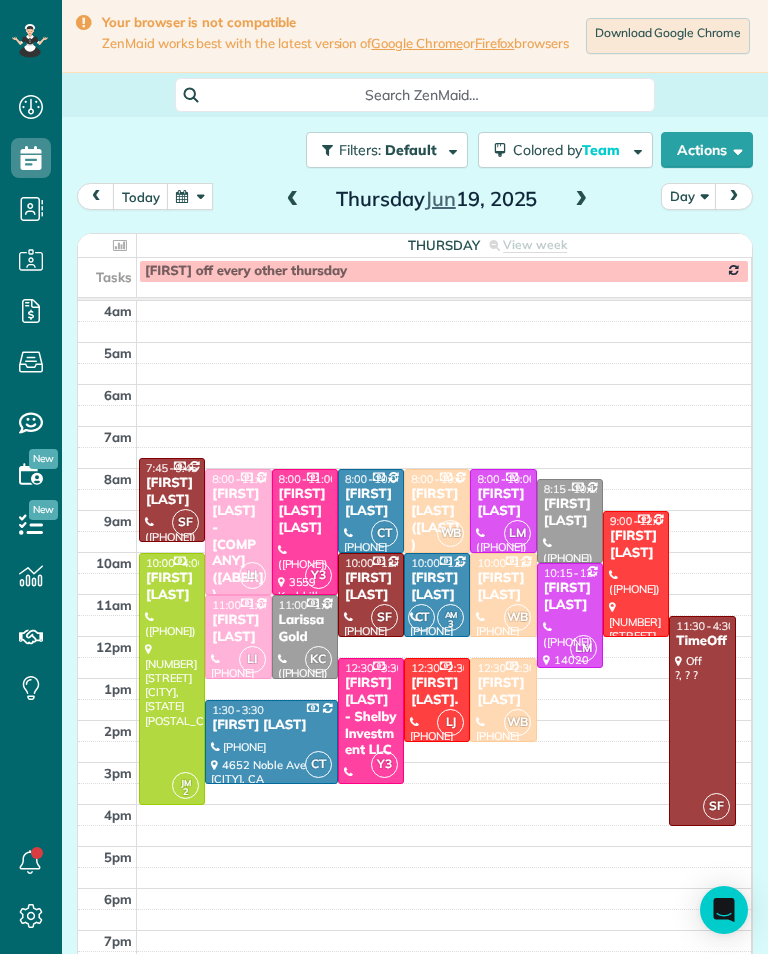click at bounding box center [293, 200] 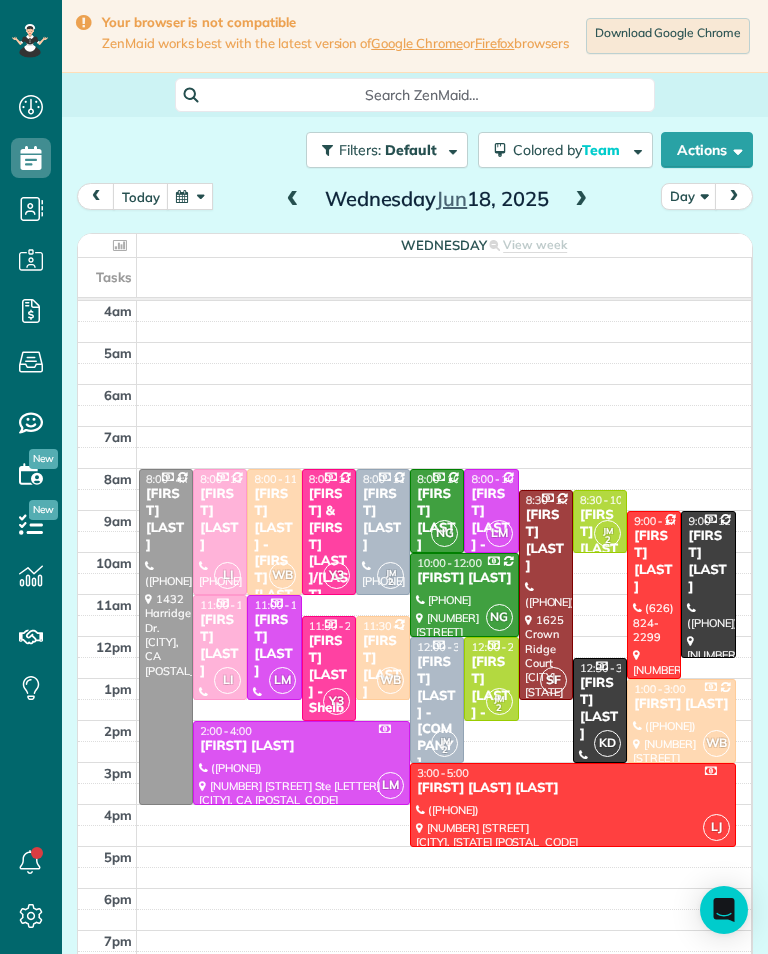 click on "[FIRST] [LAST]" at bounding box center [681, 704] 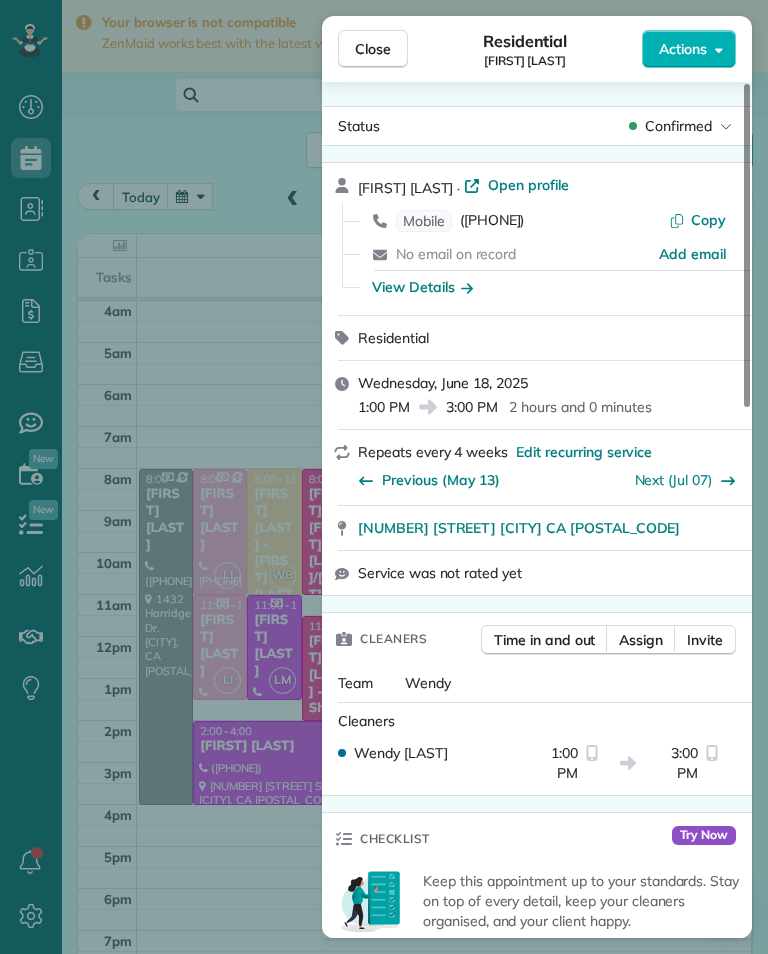 click on "([PHONE])" at bounding box center (492, 221) 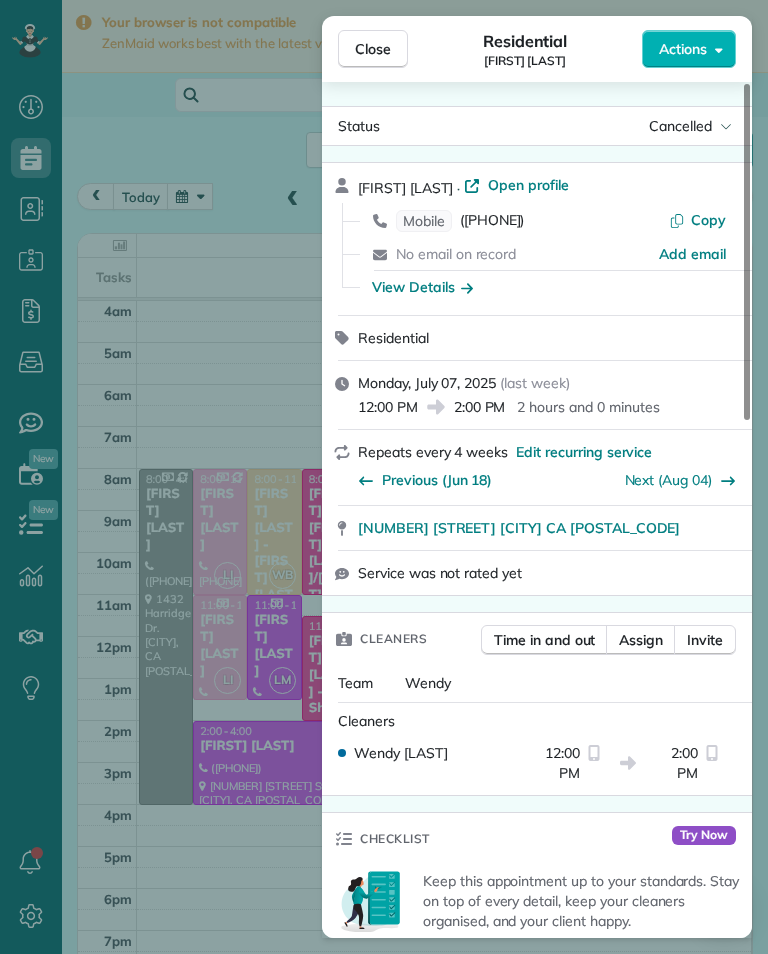 click on "Close Residential [FIRST] [LAST] Actions Status Cancelled [FIRST] [LAST] · Open profile Mobile ([PHONE]) Copy No email on record Add email View Details Residential Monday, July 07, 2025 ( last week ) 12:00 PM 2:00 PM 2 hours and 0 minutes Repeats every 4 weeks Edit recurring service Previous (Jun 18) Next (Aug 04) [NUMBER] [STREET] [CITY] [STATE] [POSTAL_CODE] Service was not rated yet Cleaners Time in and out Assign Invite Team [CLEANER_NAME] Cleaners [CLEANER_NAME] [CLEANER_NAME] 12:00 PM 2:00 PM Checklist Try Now Keep this appointment up to your standards. Stay on top of every detail, keep your cleaners organised, and your client happy. Assign a checklist Watch a 5 min demo Billing Billing actions Price $[PRICE] Overcharge $0.00 Discount $0.00 Coupon discount - Primary tax - Secondary tax - Total appointment price $[PRICE] Tips collected New feature! $0.00 Unpaid Mark as paid Total including tip $[PRICE] Get paid online in no-time! Send an invoice and reward your cleaners with tips Charge customer credit card Appointment custom fields Key #" at bounding box center (384, 477) 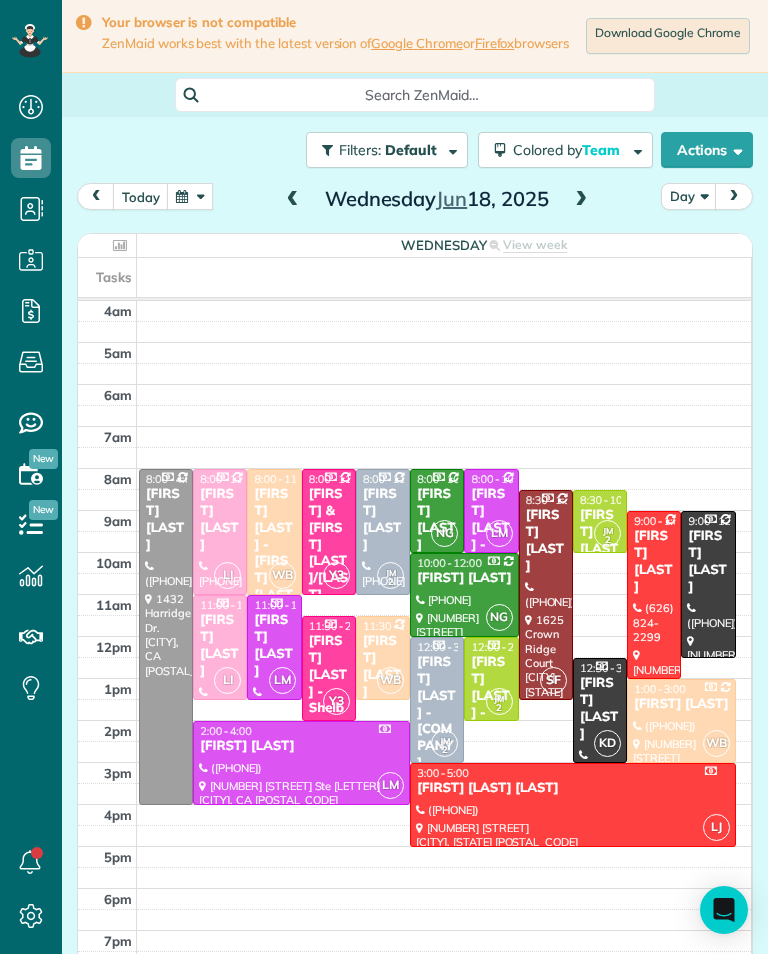 click at bounding box center [190, 196] 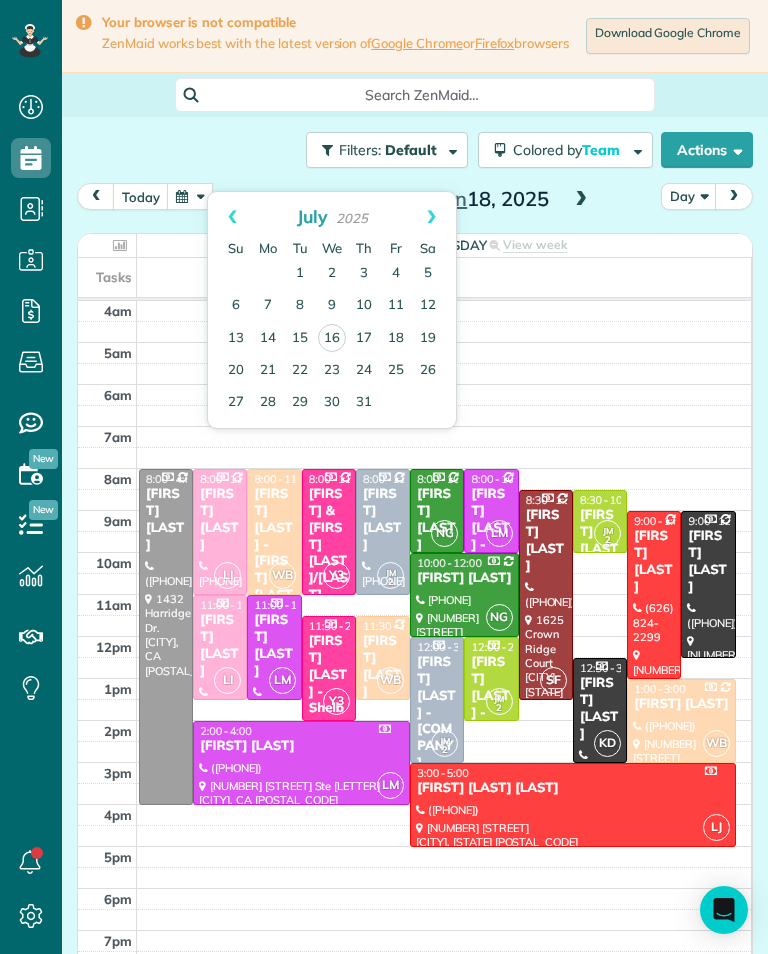 click on "Prev" at bounding box center [232, 217] 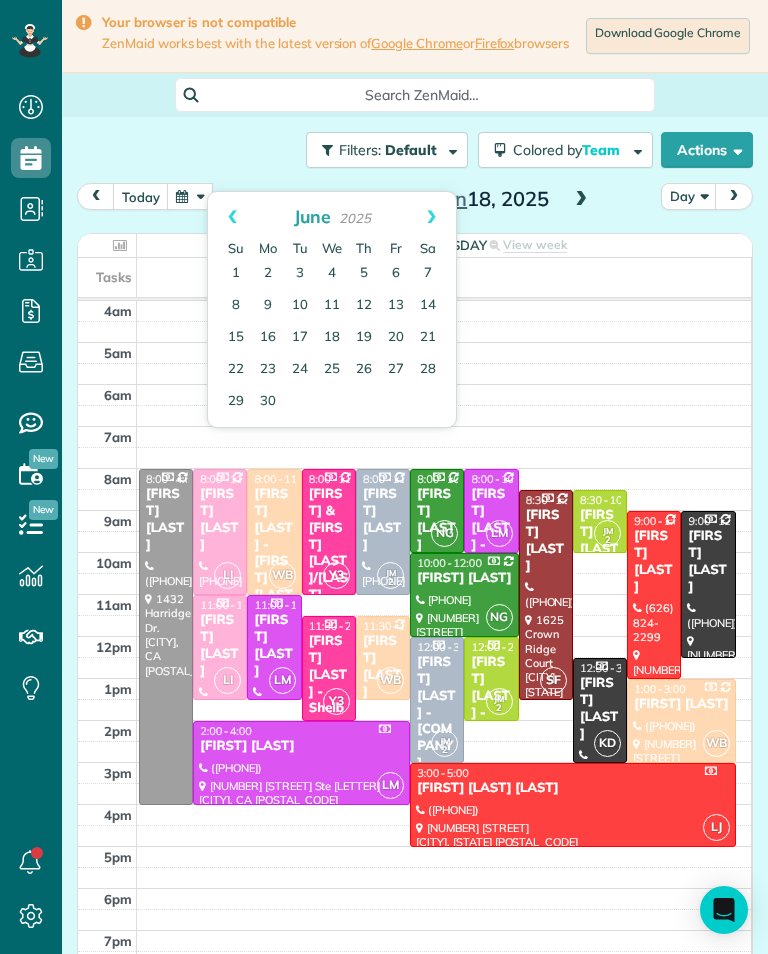 click on "5" at bounding box center (364, 274) 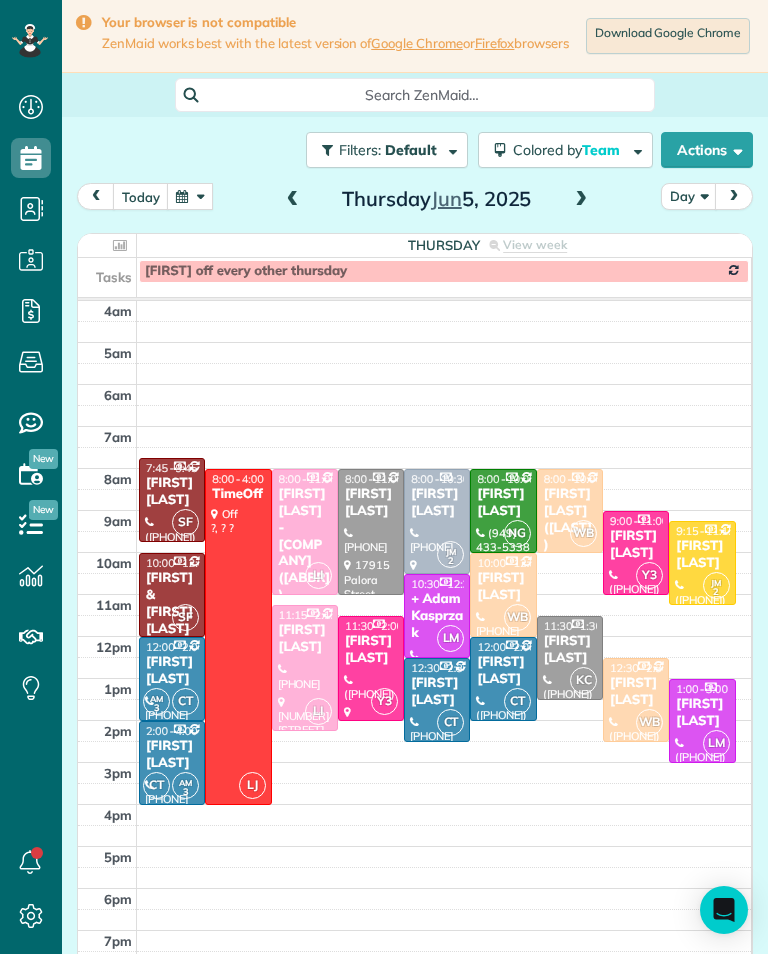 click at bounding box center (581, 200) 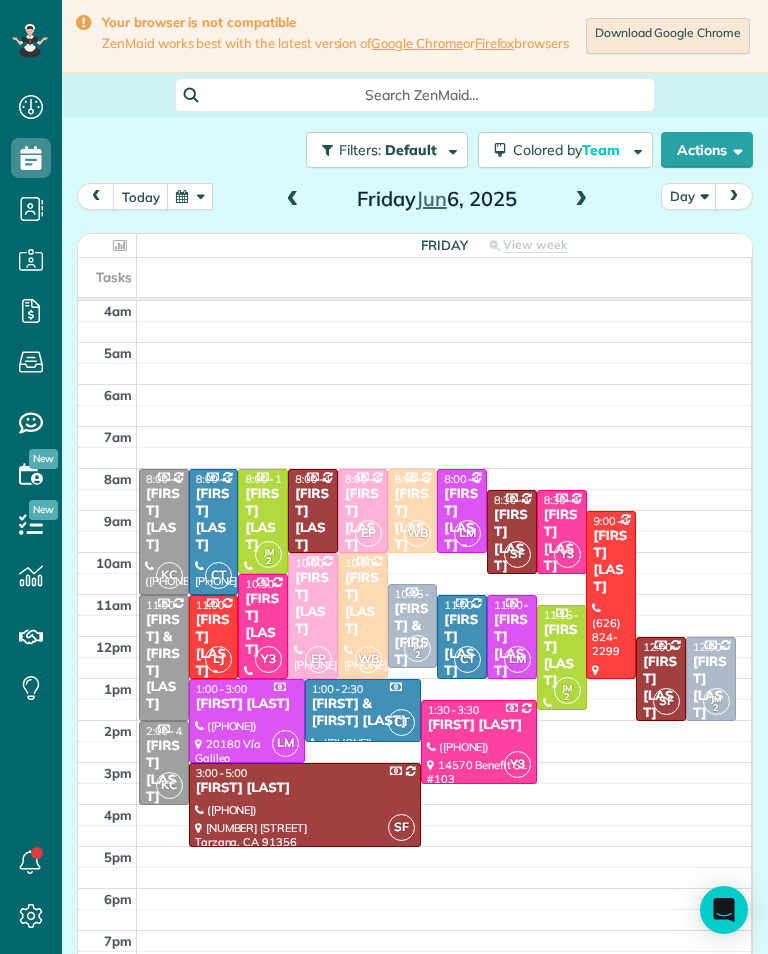 click on "Filters:   Default
|  2 appointments hidden
Colored by  Team
Color by Cleaner
Color by Team
Color by Status
Color by Recurrence
Color by Paid/Unpaid
Filters  Default
Schedule Changes
Actions
Create Appointment
Create Task
Clock In/Out
Send Work Orders
Print Route Sheets
Today's Emails/Texts
View Metrics" at bounding box center (415, 150) 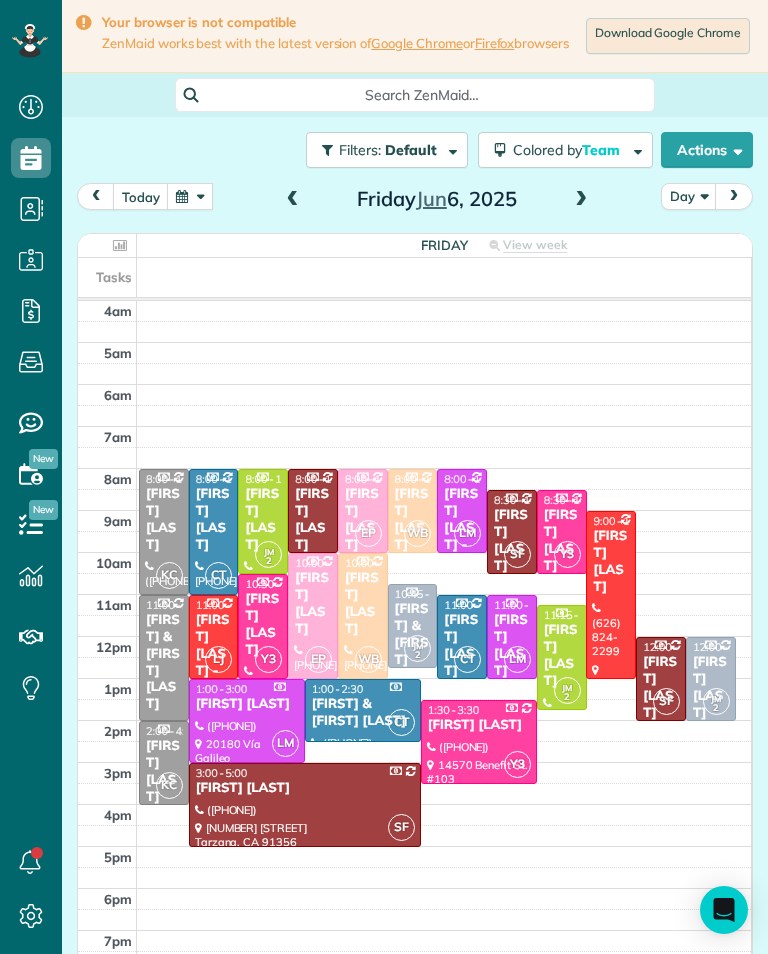 click at bounding box center (293, 200) 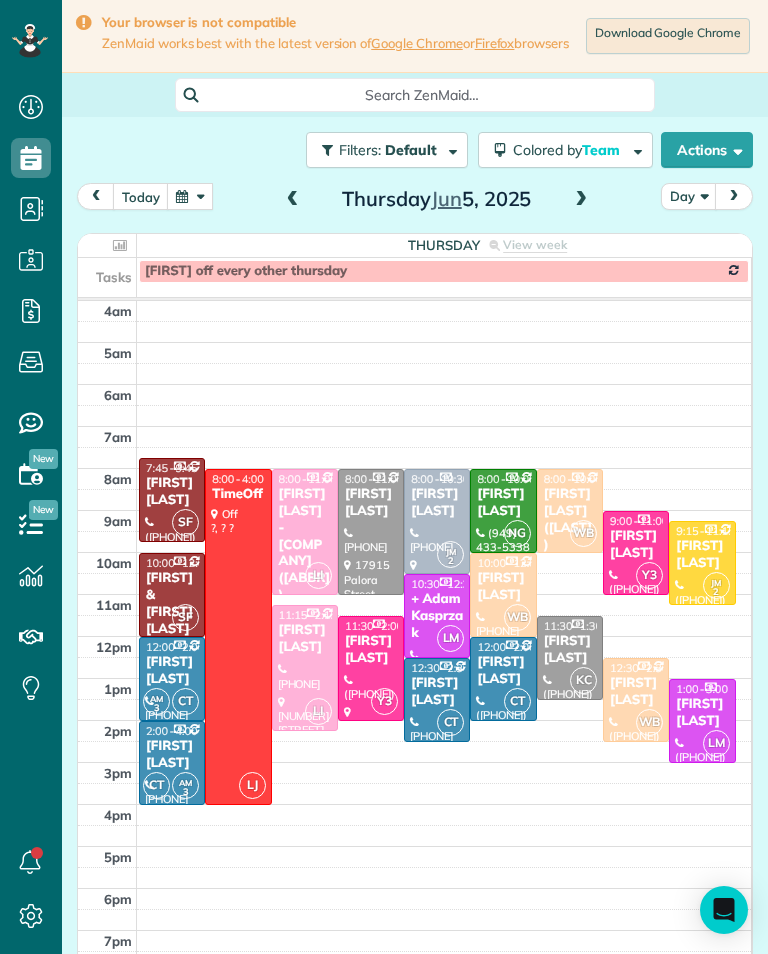 click at bounding box center [293, 200] 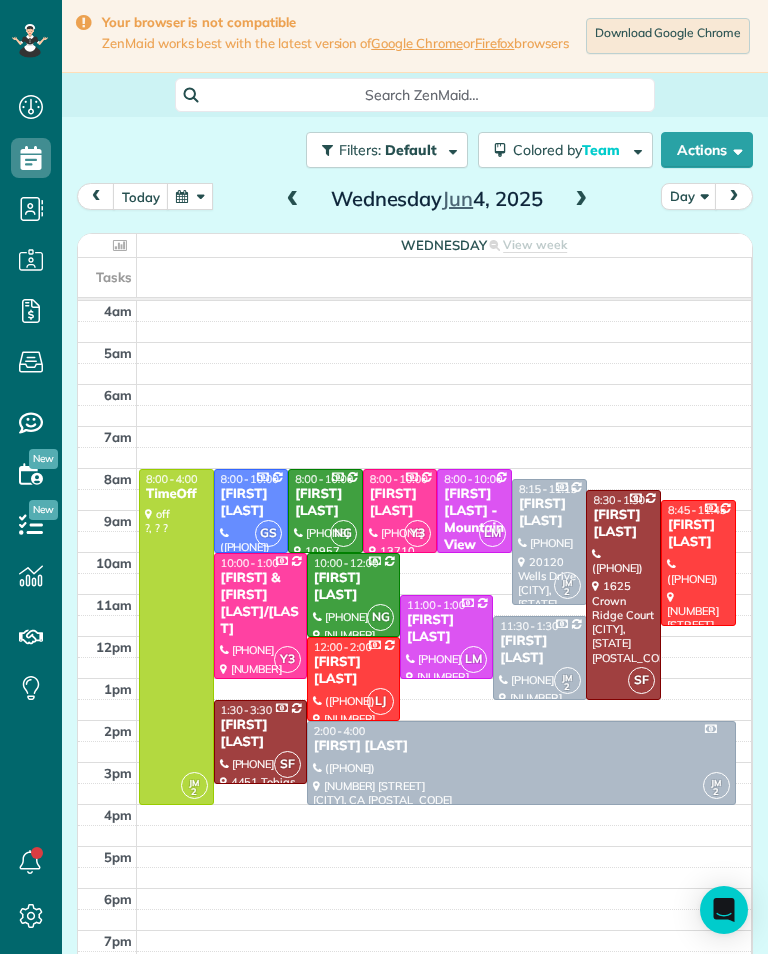 click at bounding box center [190, 196] 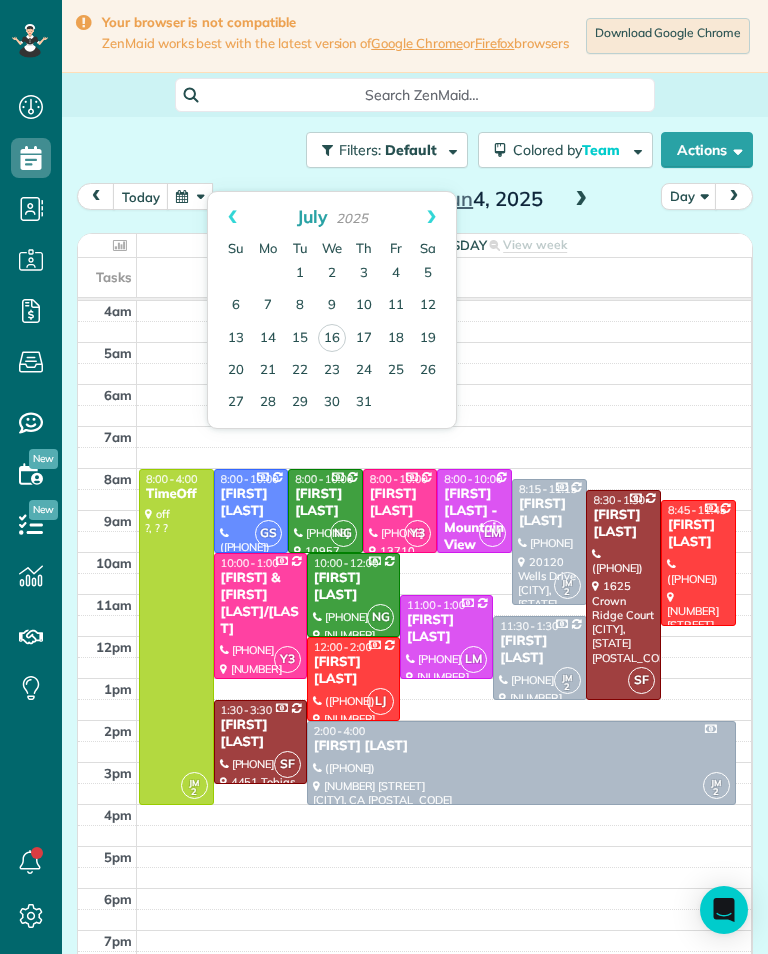 click on "17" at bounding box center (364, 339) 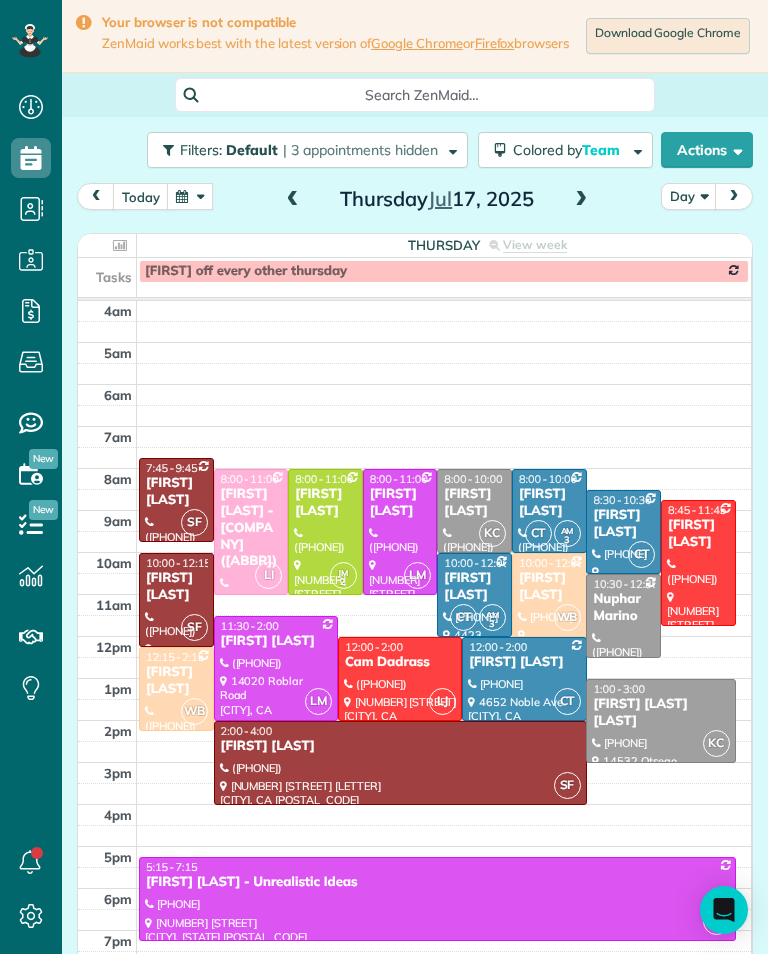 click on "[FIRST] [LAST]" at bounding box center (325, 503) 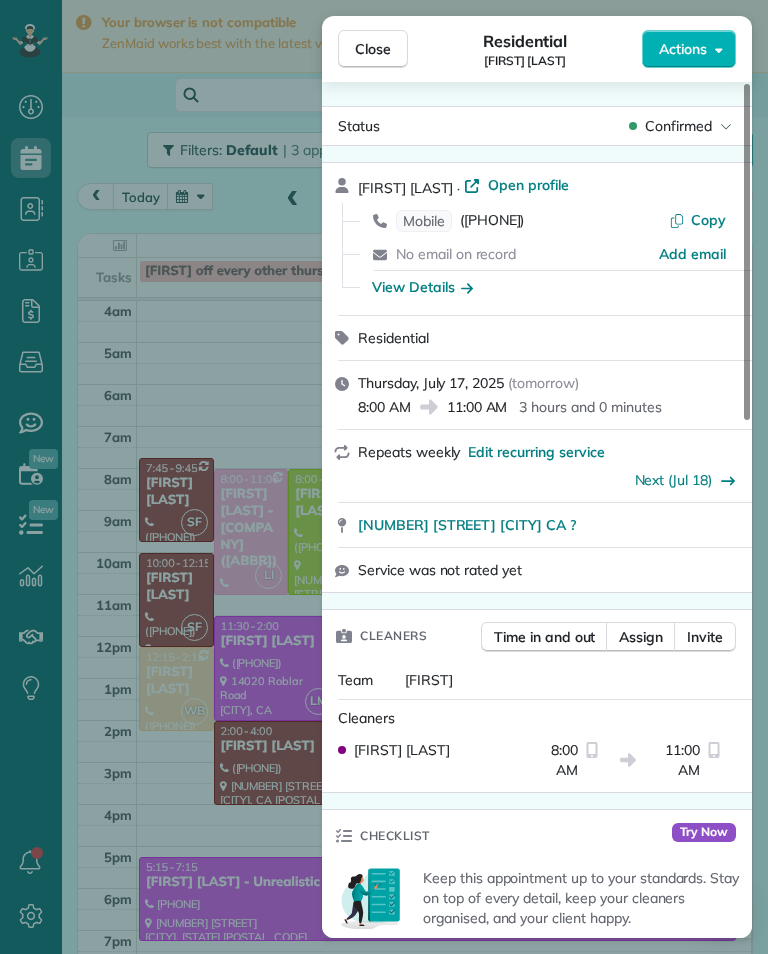 click on "View Details" at bounding box center (422, 287) 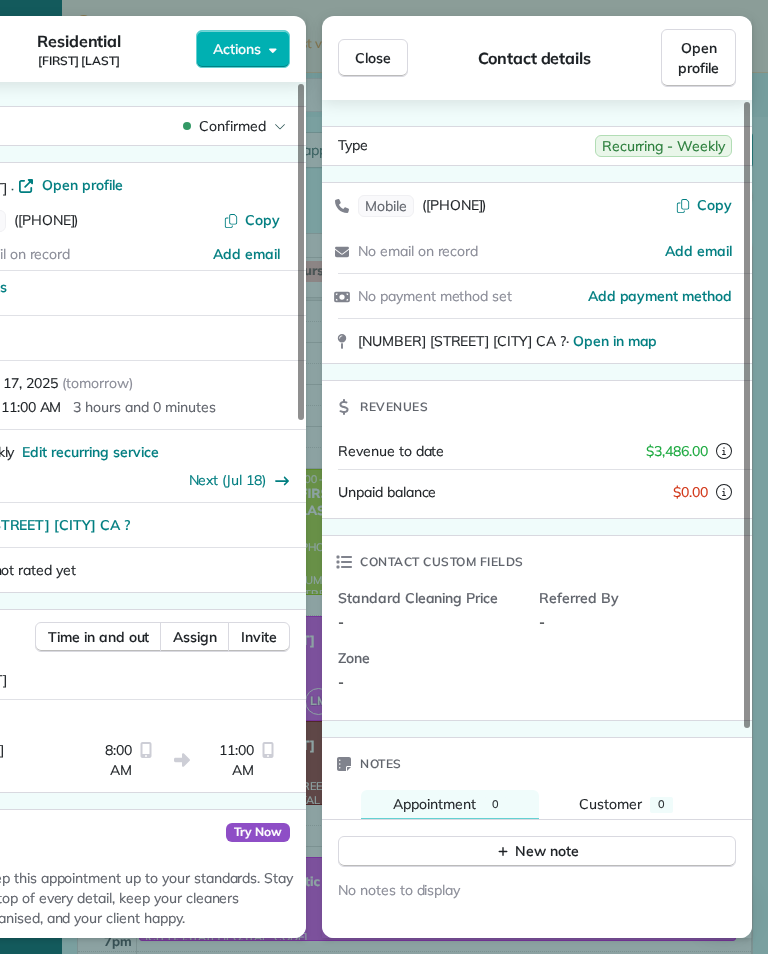 click on "Close" at bounding box center (373, 58) 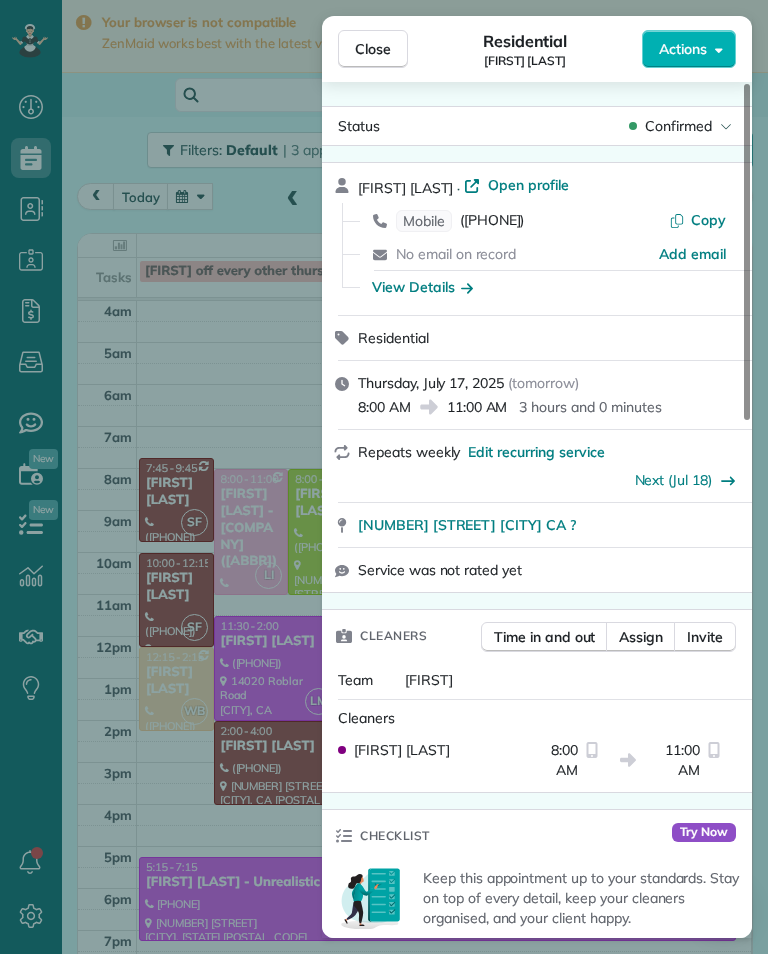 click on "Close Residential [FIRST] [LAST] Actions Status Confirmed [FIRST] [LAST] · Open profile Mobile ([PHONE]) Copy No email on record Add email View Details Residential [DAY], [MONTH] [DAY], [YEAR] ( [TIME] ) [TIME] [DURATION] Repeats weekly Edit recurring service Next ([DATE]) [NUMBER] [STREET] [CITY] CA ? Service was not rated yet Cleaners Time in and out Assign Invite Team [FIRST] Cleaners [FIRST] [LAST] [TIME] [TIME] Checklist Try Now Keep this appointment up to your standards. Stay on top of every detail, keep your cleaners organised, and your client happy. Assign a checklist Watch a 5 min demo Billing Billing actions Price $[PRICE] Overcharge $[PRICE] Discount $[PRICE] Coupon discount - Primary tax - Secondary tax - Total appointment price $[PRICE] Tips collected New feature! $[PRICE] Mark as paid Total including tip $[PRICE] Get paid online in no-time! Send an invoice and reward your cleaners with tips Charge customer credit card Appointment custom fields Key # - Work items Appointment [NUMBER] [NUMBER]" at bounding box center [384, 477] 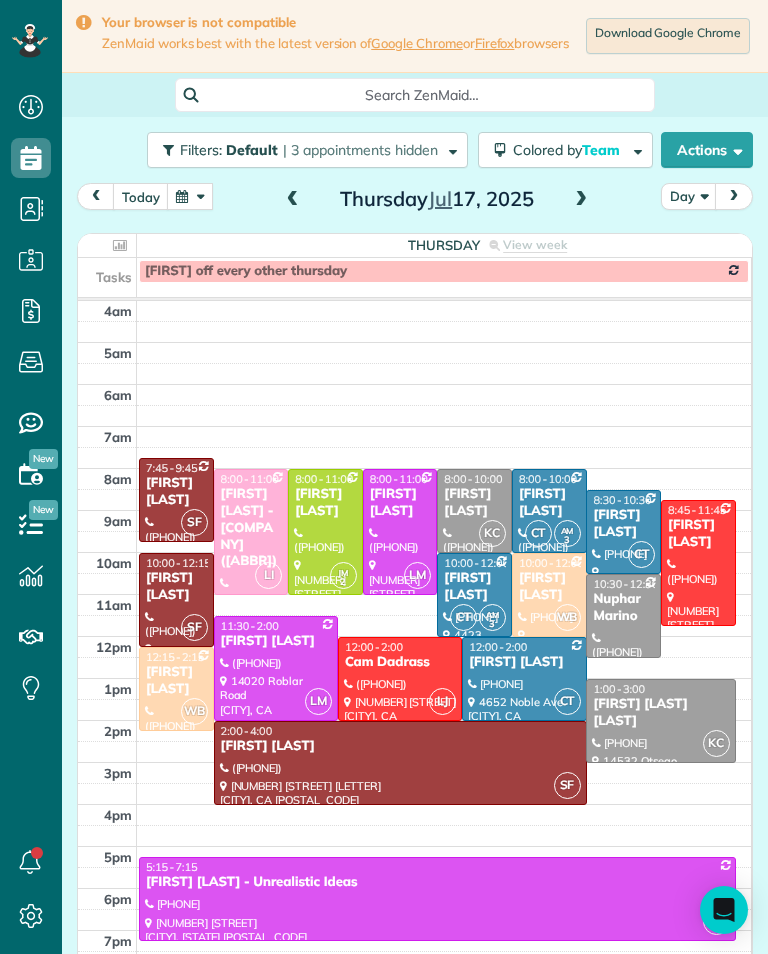 click on "[FIRST] [LAST]" at bounding box center (474, 503) 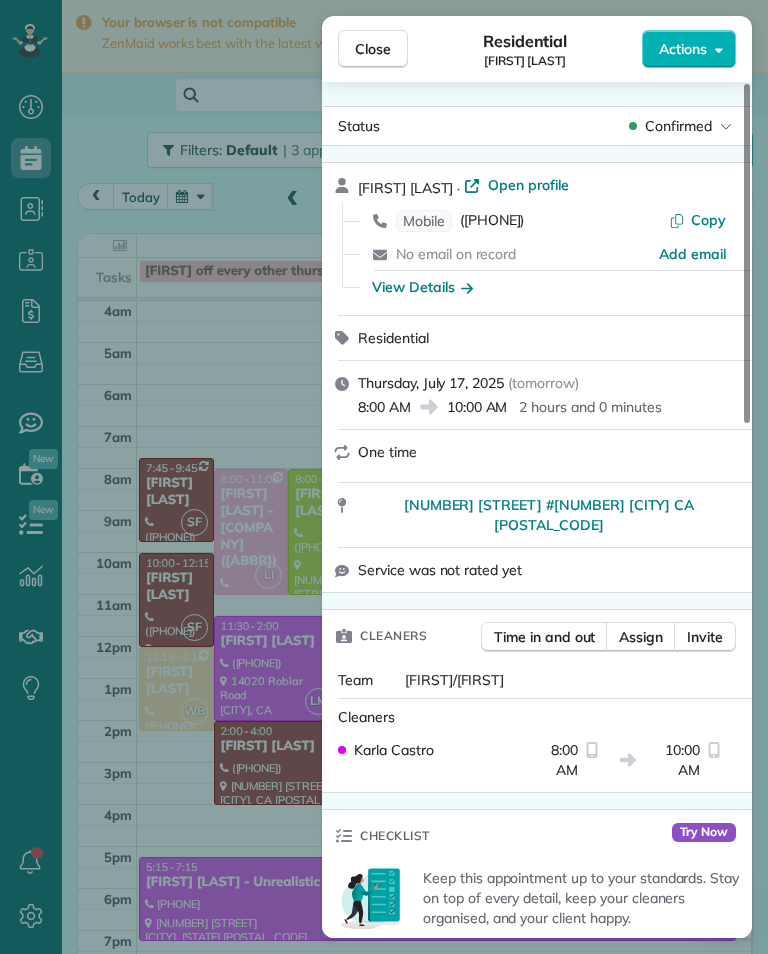 click on "Assign" at bounding box center [641, 637] 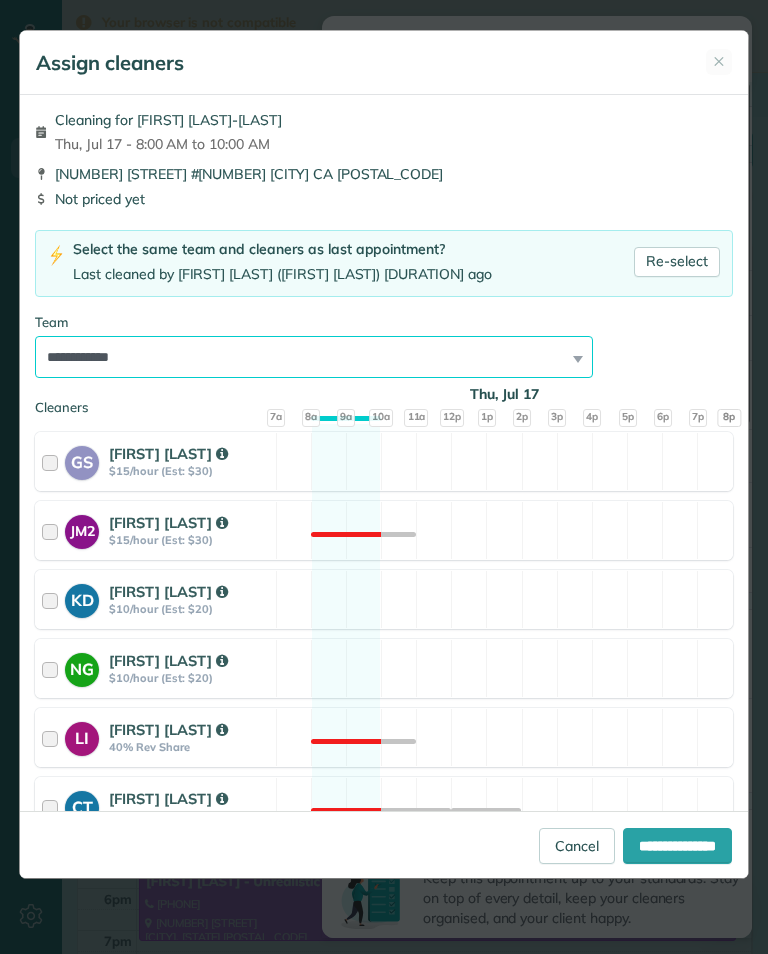 click on "**********" at bounding box center [314, 357] 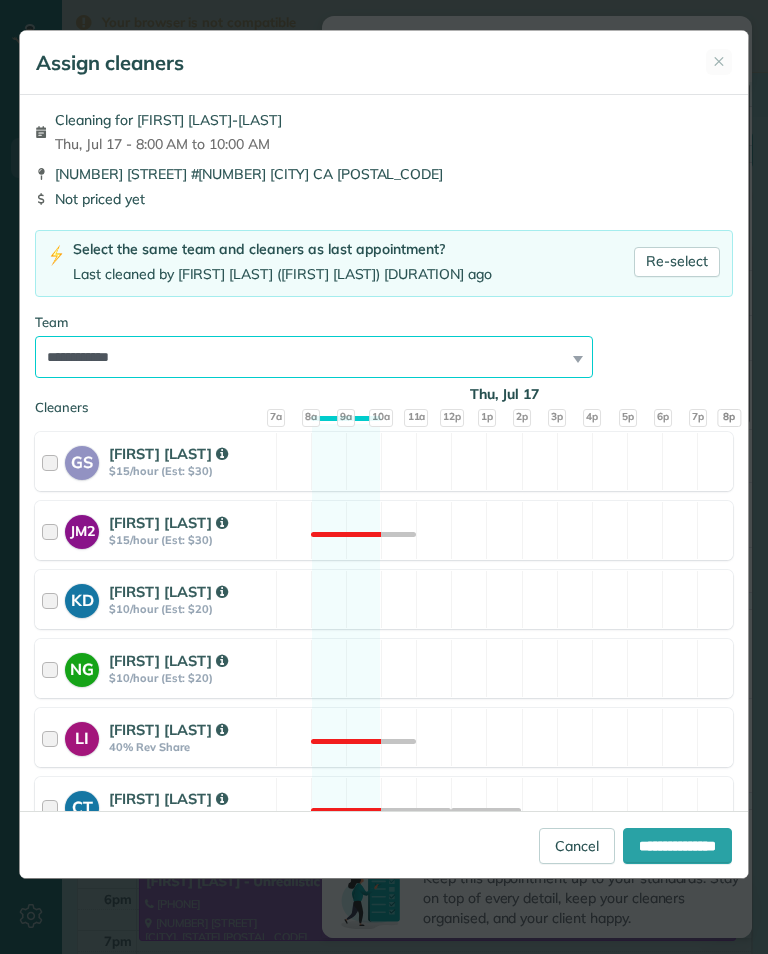 select on "***" 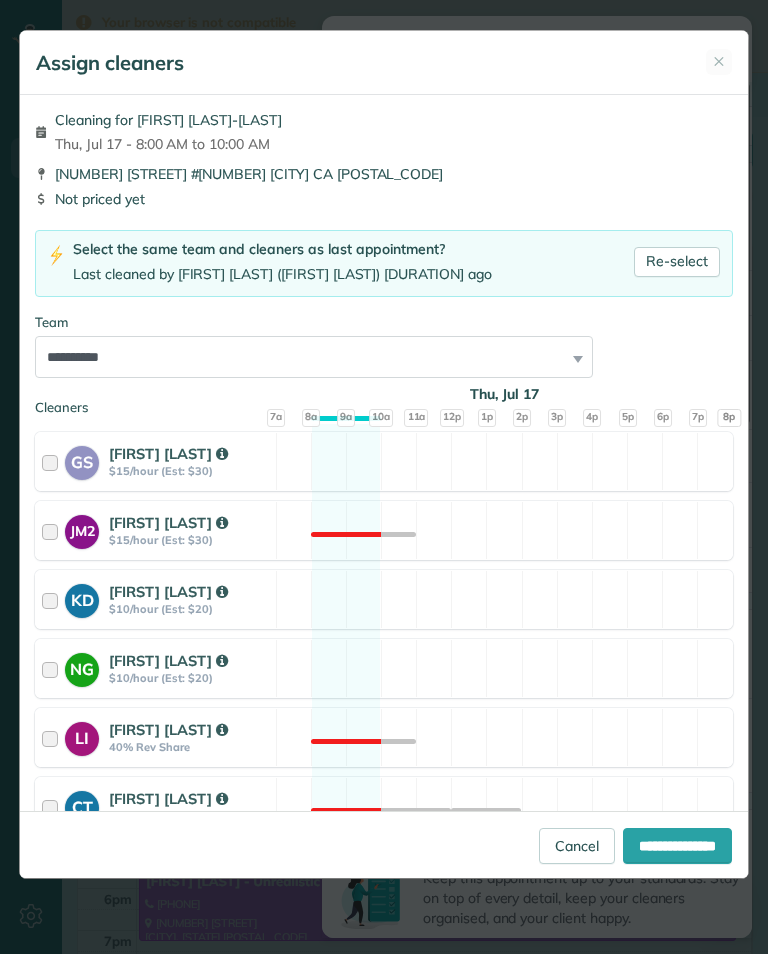 click on "**********" at bounding box center (677, 846) 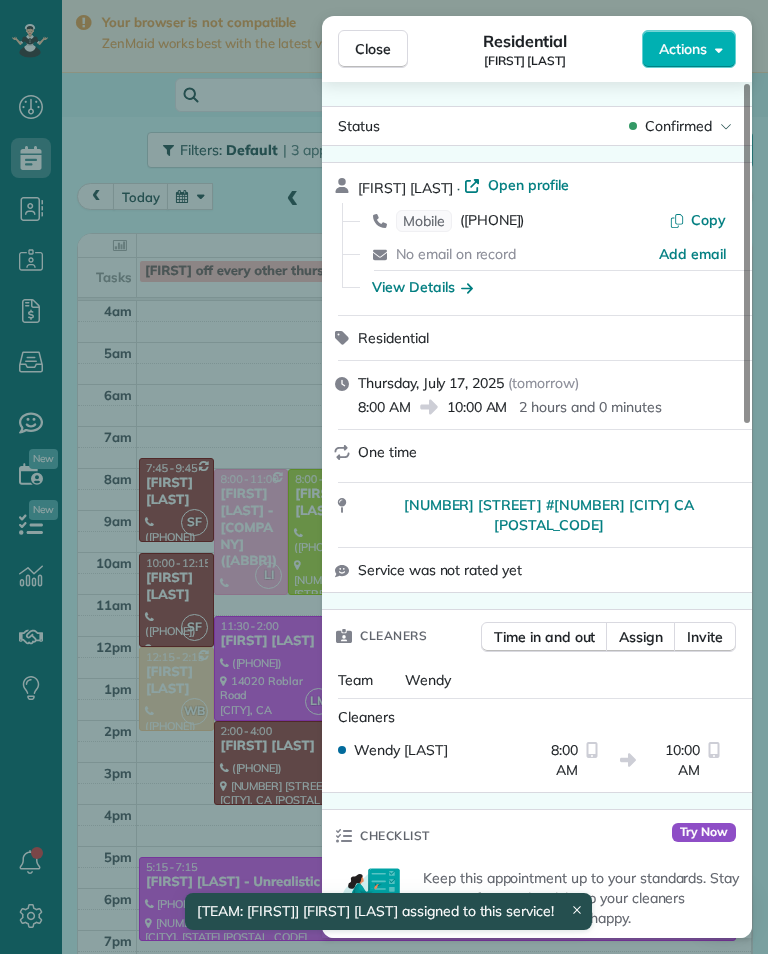 click on "Close Residential [FIRST] [LAST] Actions Status Confirmed [FIRST] [LAST] · Open profile Mobile ([PHONE]) Copy No email on record Add email View Details Residential [DAY], [MONTH] [DAY], [YEAR] ( [TIME] ) [TIME] [DURATION] One time [NUMBER] [STREET] [CITY] CA [POSTAL_CODE] Service was not rated yet Cleaners Time in and out Assign Invite Team [FIRST] Cleaners [FIRST] [LAST] [TIME] [TIME] Checklist Try Now Keep this appointment up to your standards. Stay on top of every detail, keep your cleaners organised, and your client happy. Assign a checklist Watch a 5 min demo Billing Billing actions Price $[PRICE] Overcharge $[PRICE] Discount $[PRICE] Coupon discount - Primary tax - Secondary tax - Total appointment price $[PRICE] Tips collected New feature! $[PRICE] Mark as paid Total including tip $[PRICE] Get paid online in no-time! Send an invoice and reward your cleaners with tips Charge customer credit card Appointment custom fields Key # - Work items No work items to display Notes" at bounding box center (384, 477) 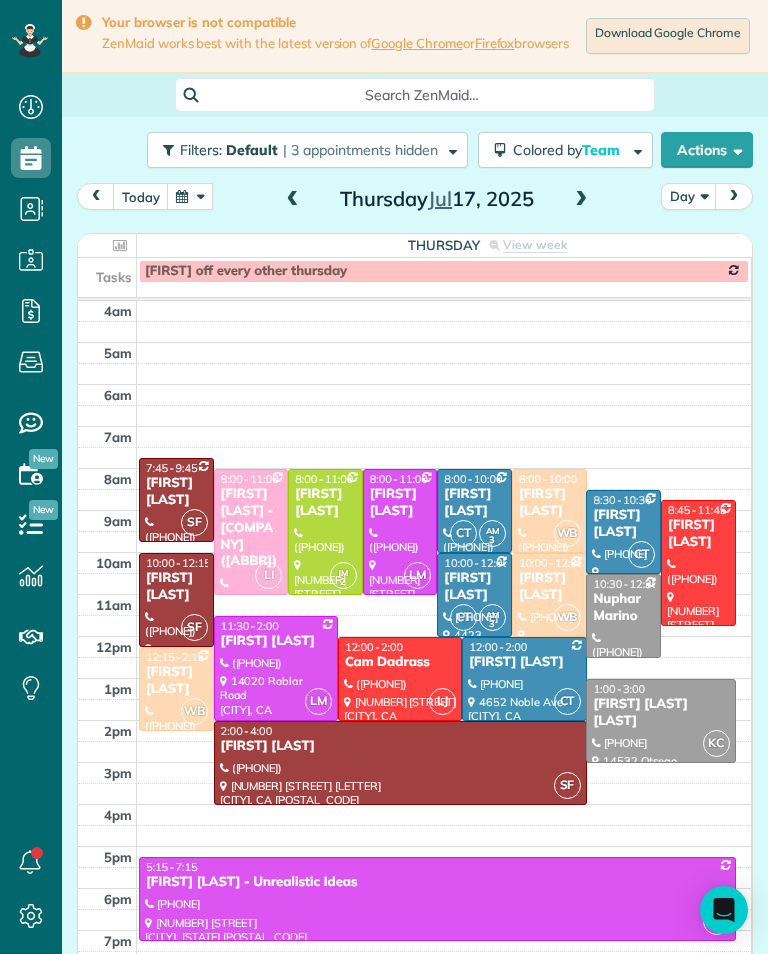 scroll, scrollTop: 985, scrollLeft: 62, axis: both 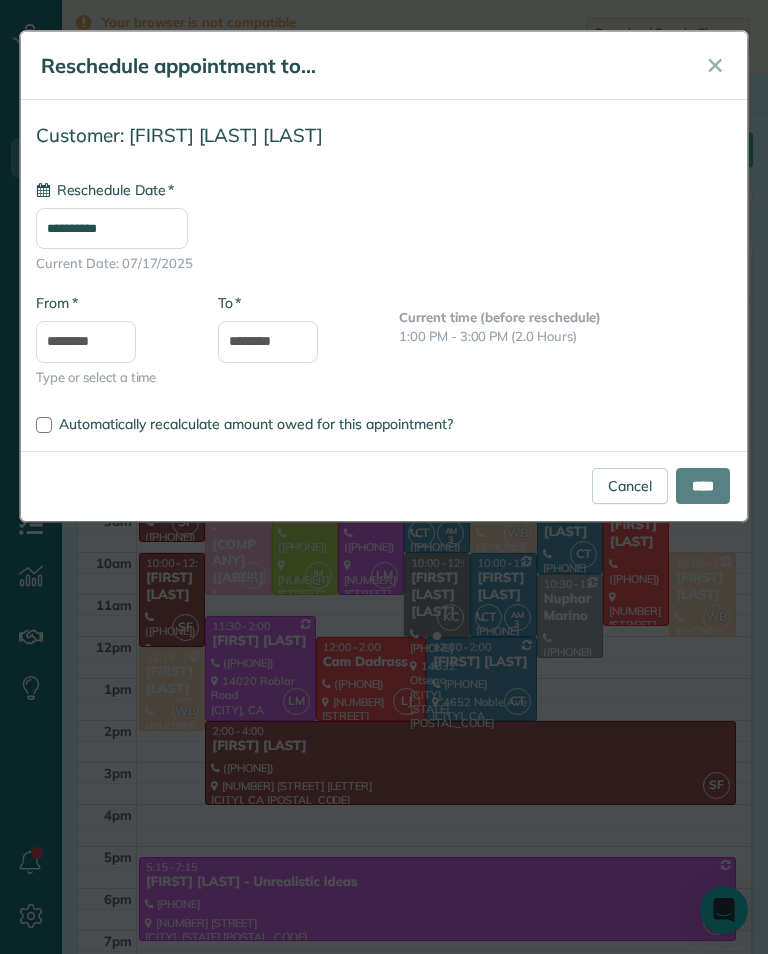 type on "**********" 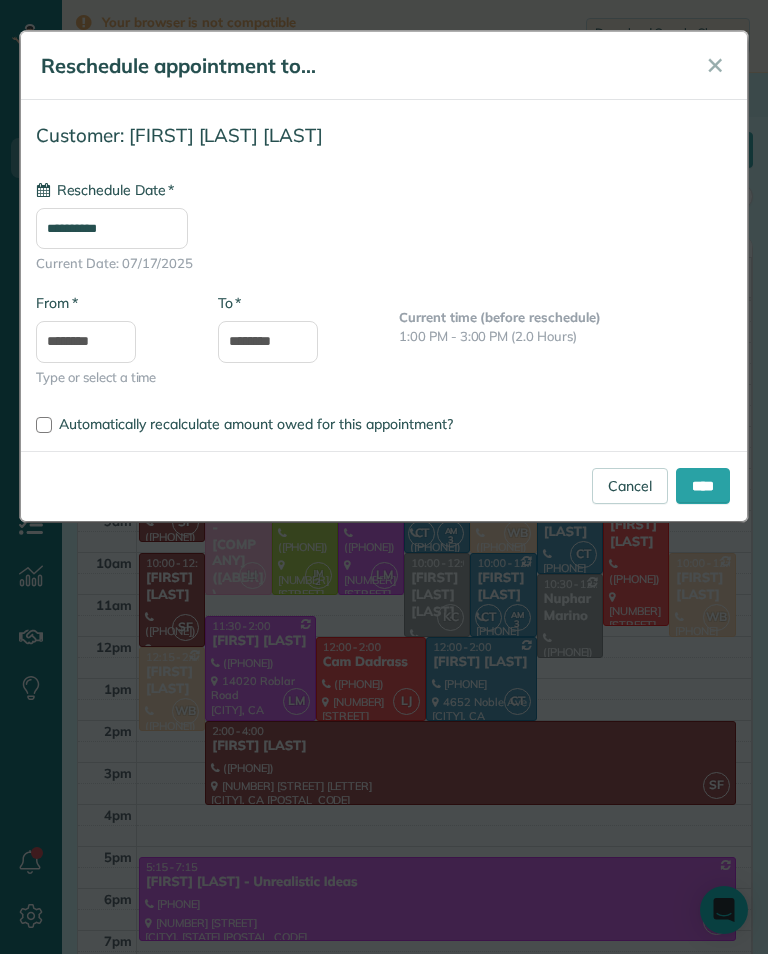 click on "****" at bounding box center [703, 486] 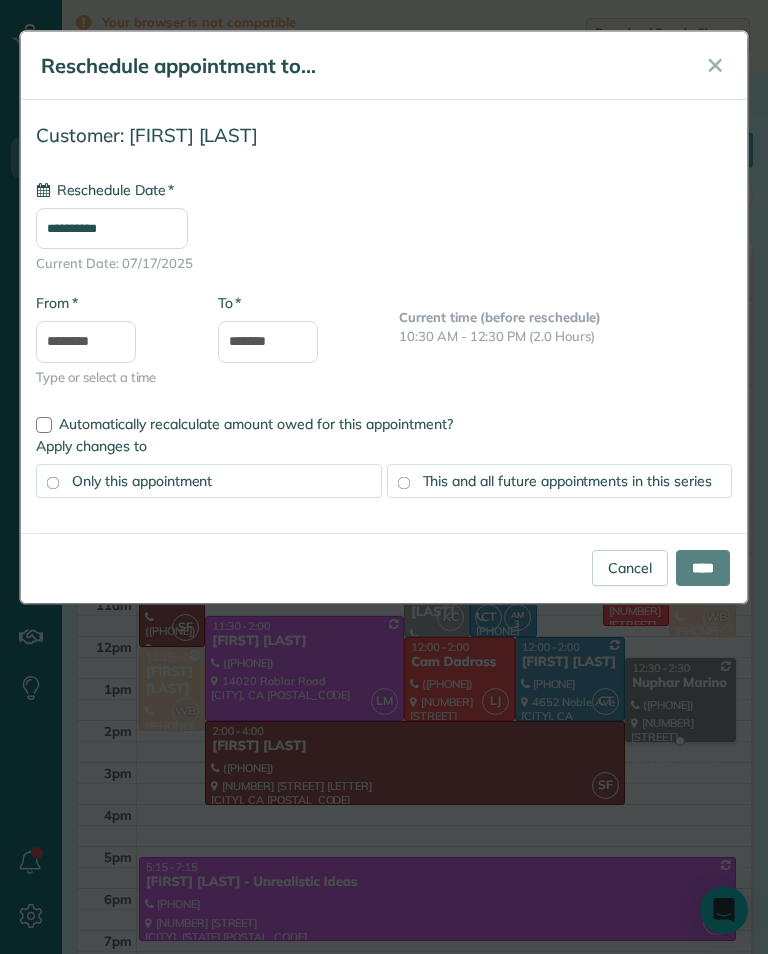 type on "**********" 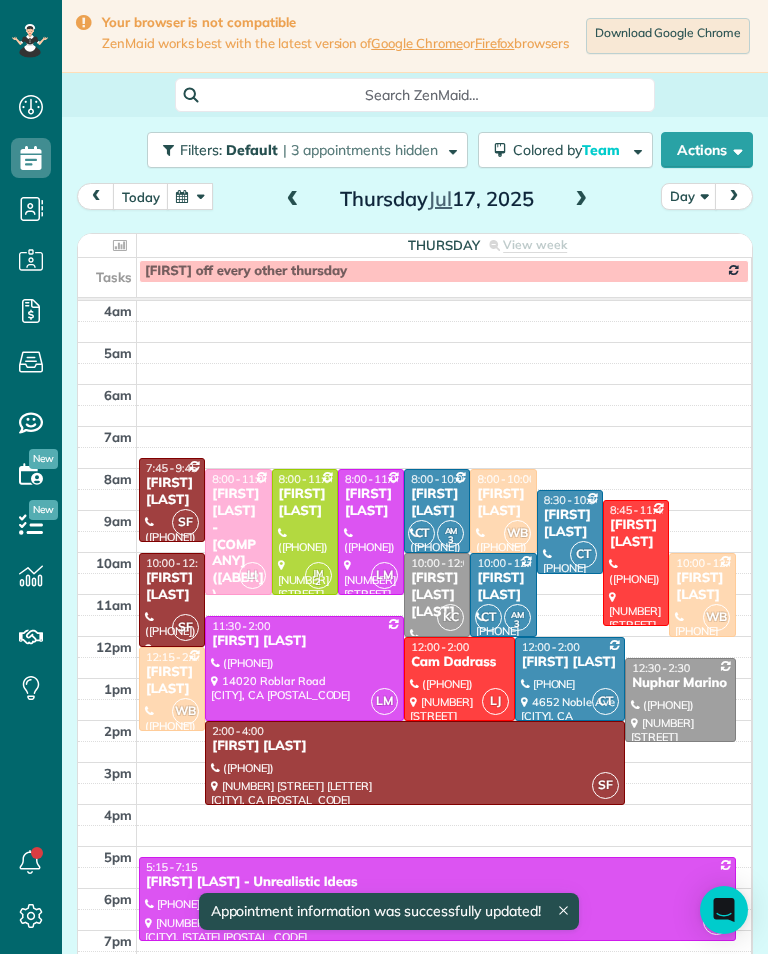 click at bounding box center (581, 200) 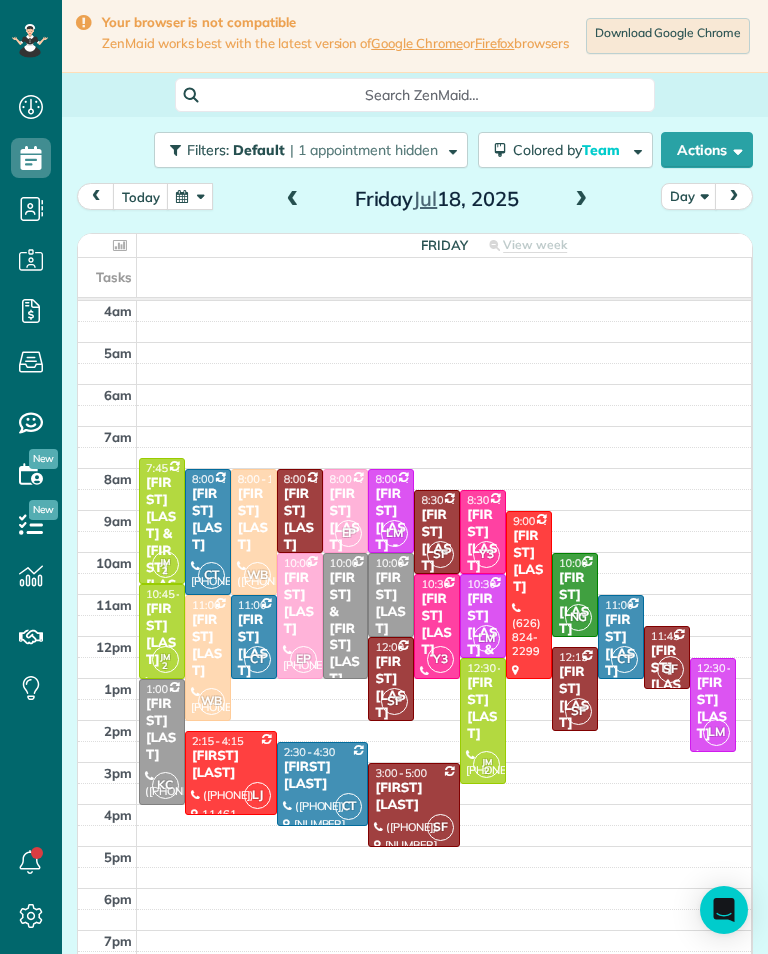 click on "[FIRST] [LAST]" at bounding box center [391, 604] 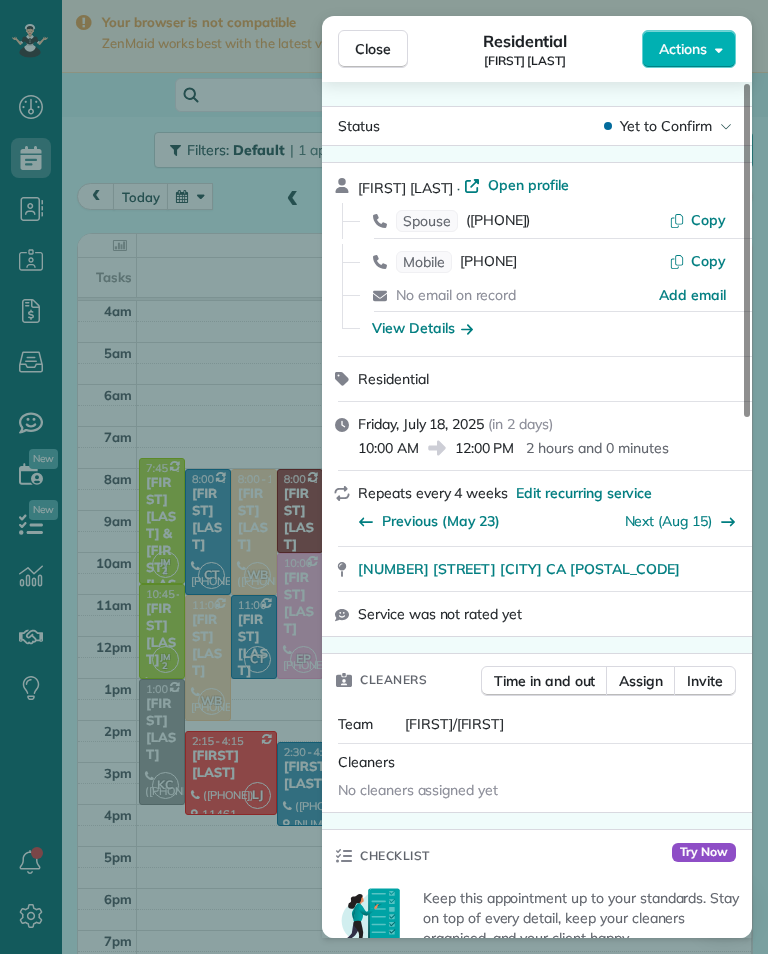 scroll, scrollTop: 985, scrollLeft: 62, axis: both 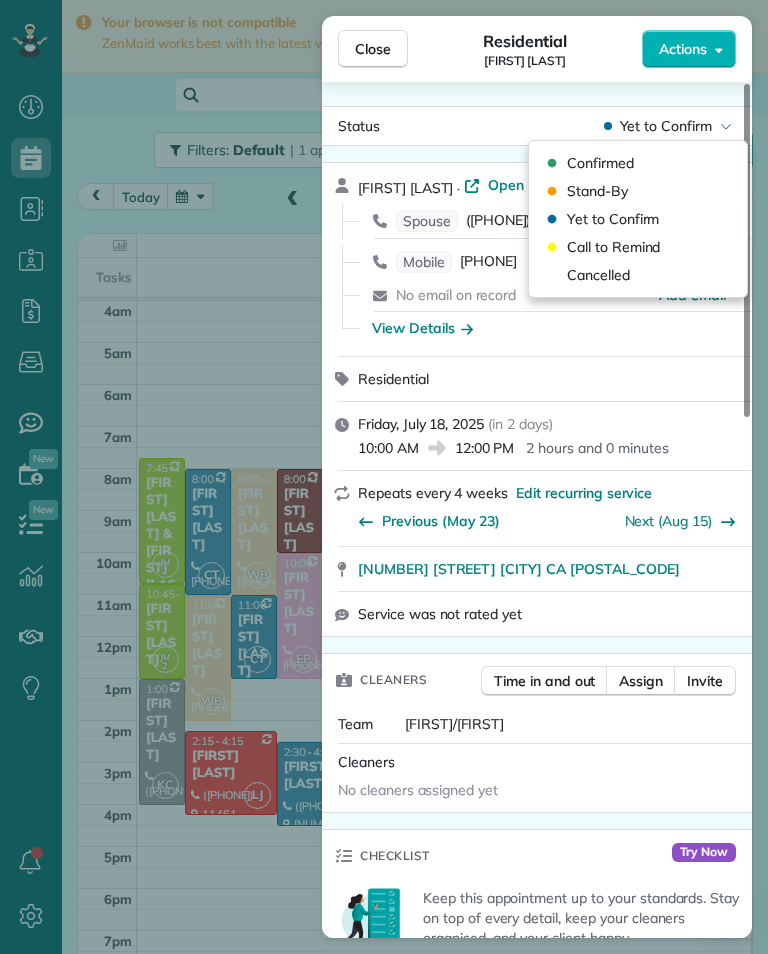 click on "Status Yet to Confirm" at bounding box center [537, 126] 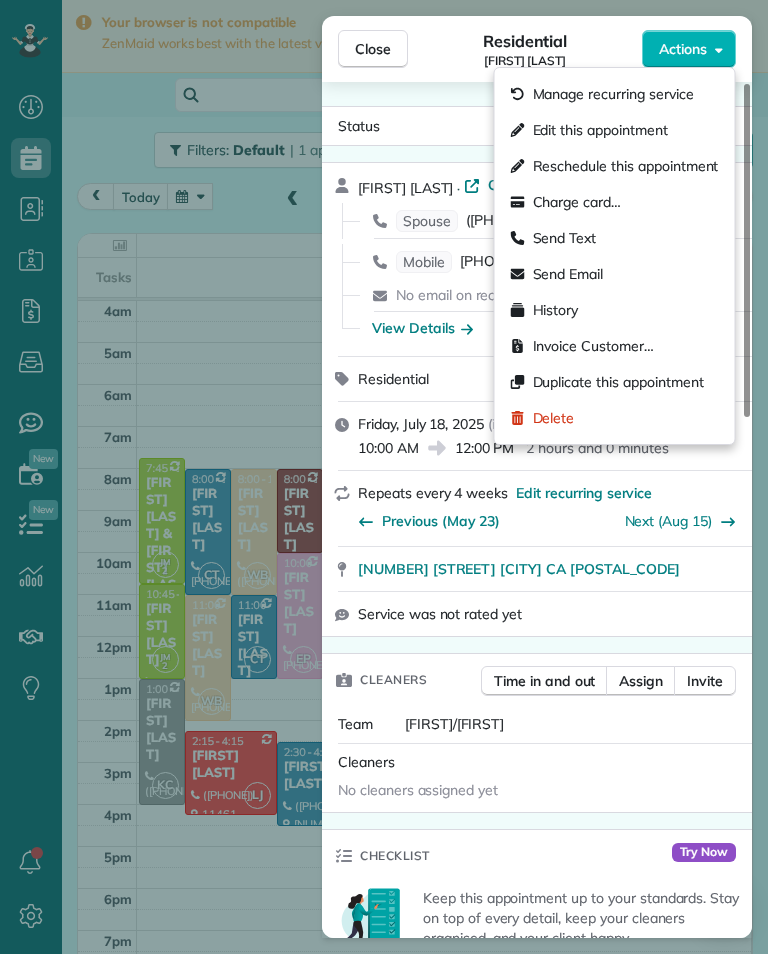 click on "Manage recurring service" at bounding box center (613, 94) 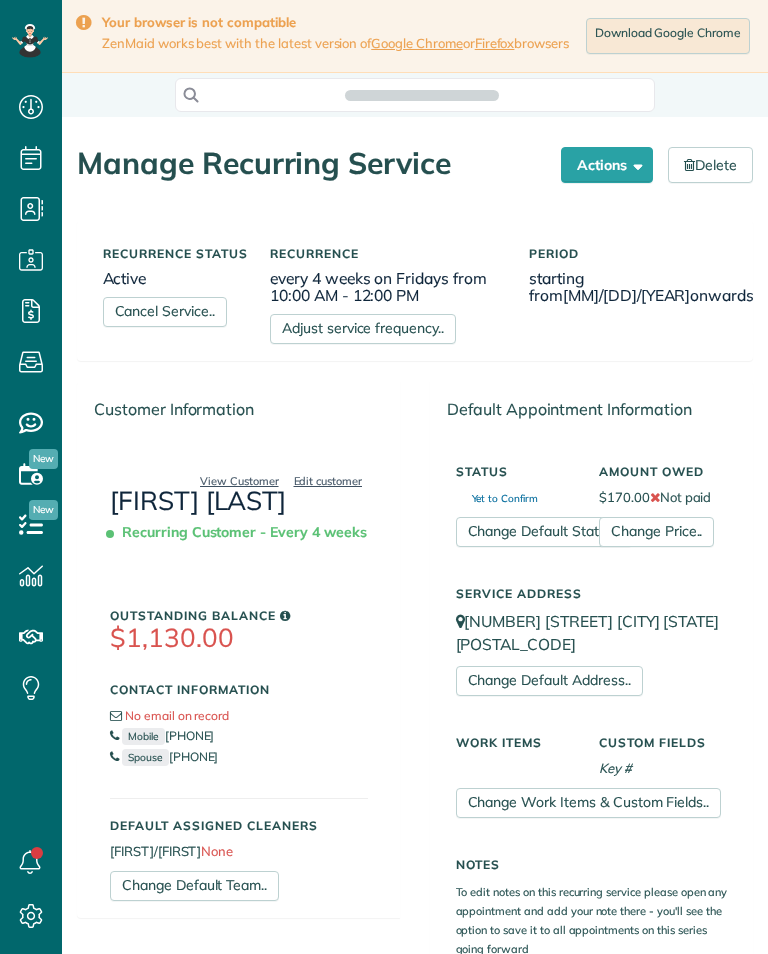 scroll, scrollTop: 0, scrollLeft: 0, axis: both 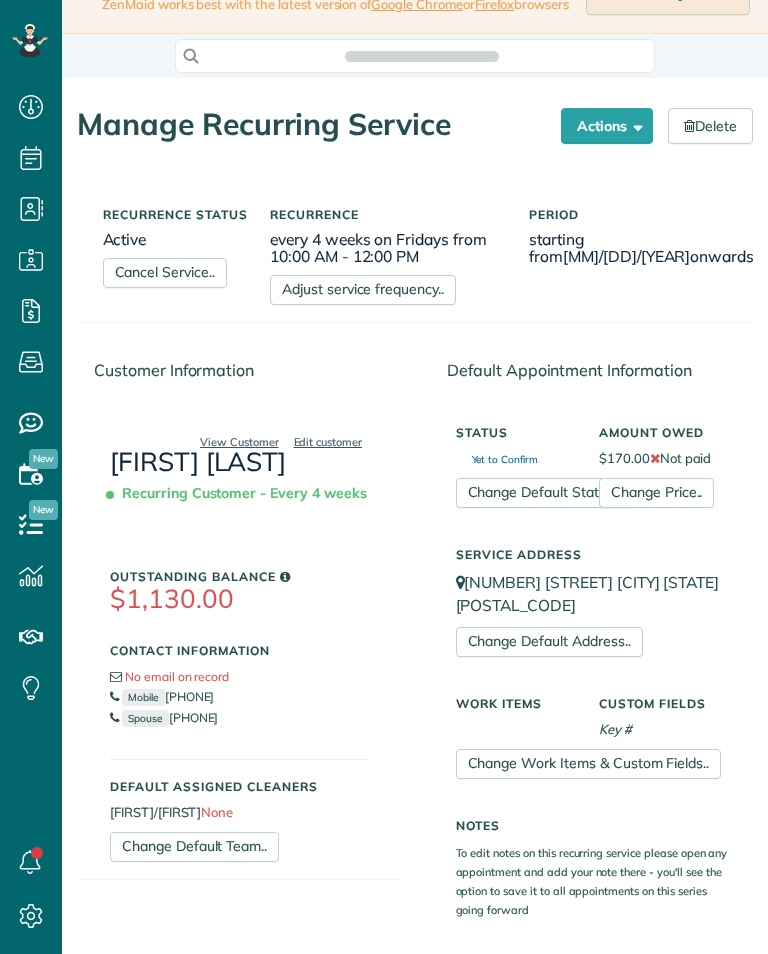 click at bounding box center (634, 125) 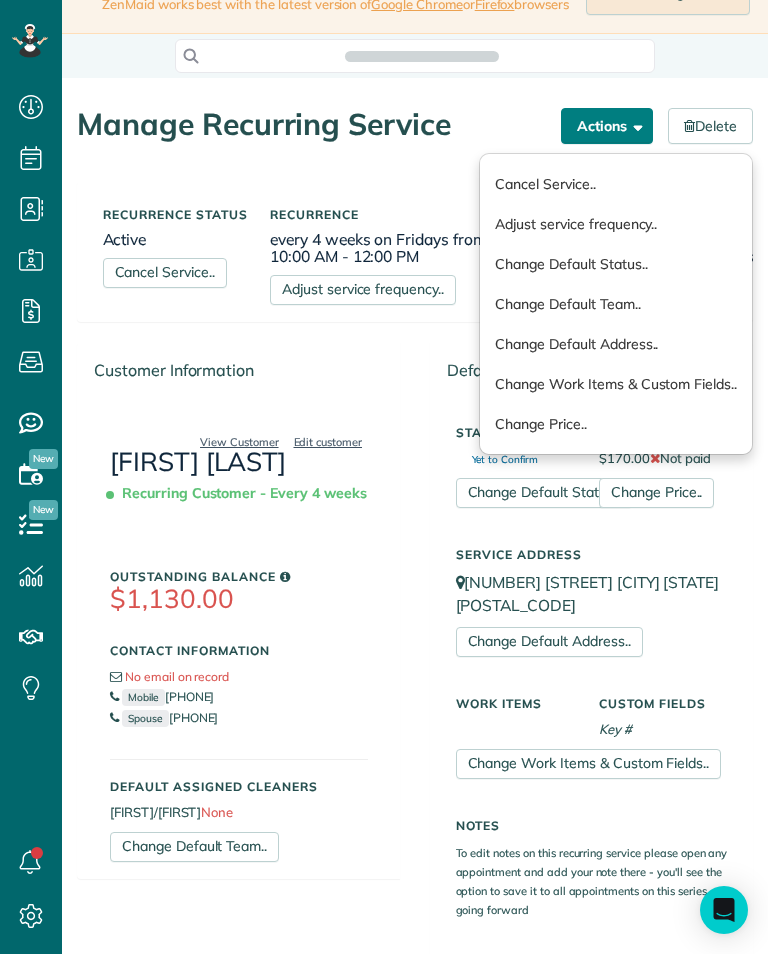 scroll, scrollTop: 39, scrollLeft: 0, axis: vertical 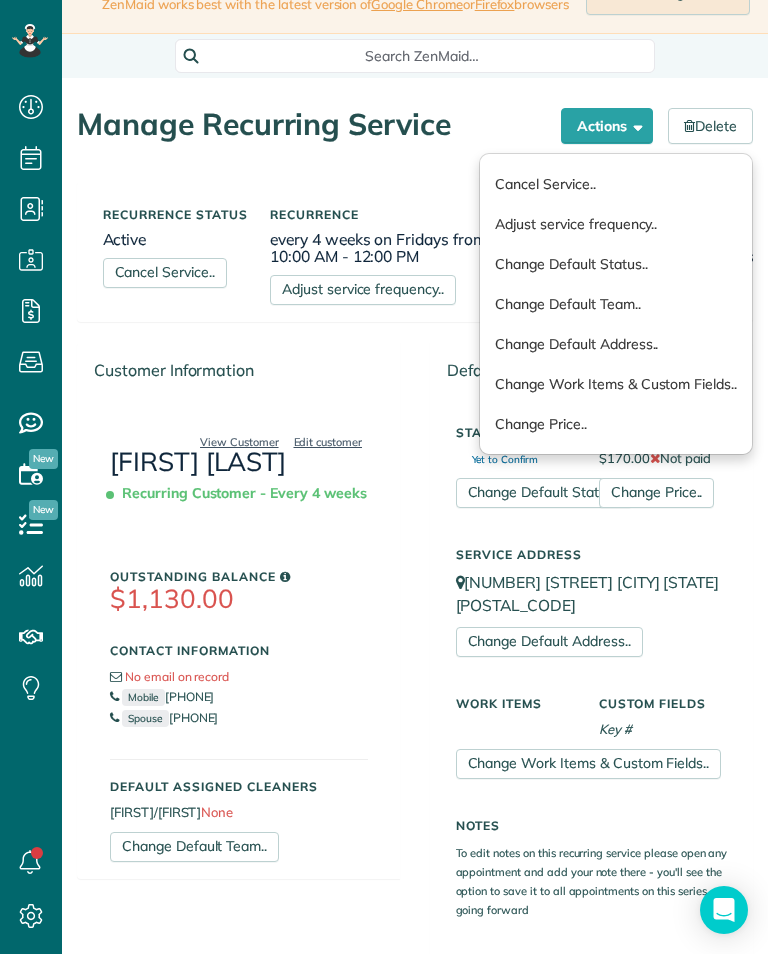 click on "Recurrence status
Active
Cancel Service..
Recurrence
every 4 weeks  on Fridays from 10:00 AM - 12:00 PM
Adjust service frequency..
Period
starting from
08/31/2022
onwards" at bounding box center (415, 251) 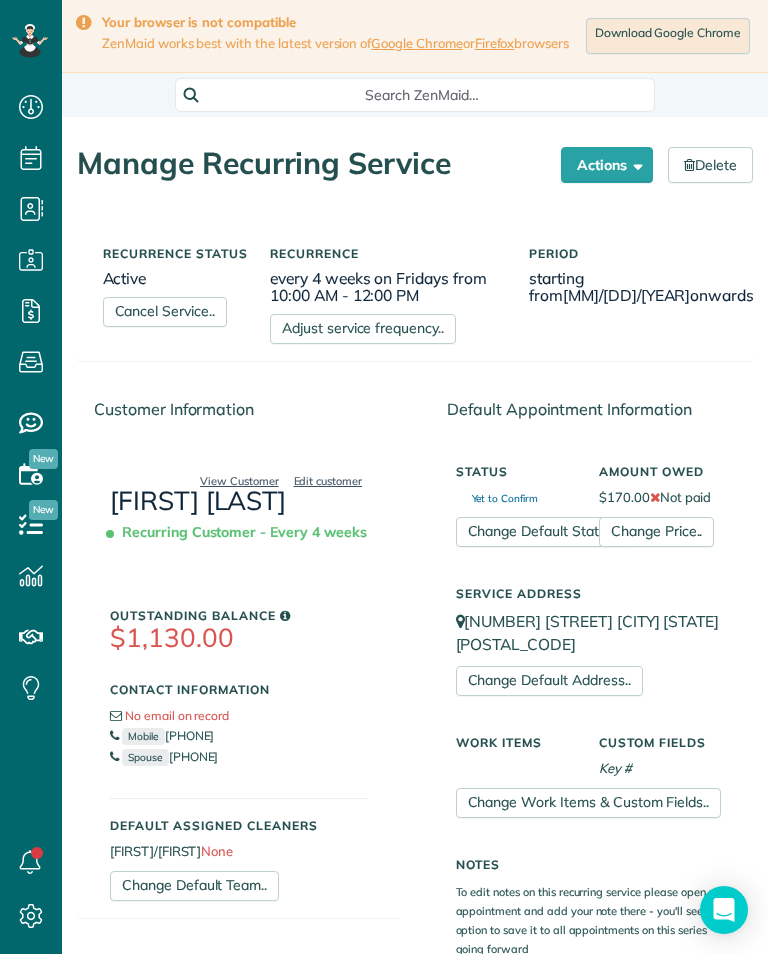 scroll, scrollTop: 0, scrollLeft: 0, axis: both 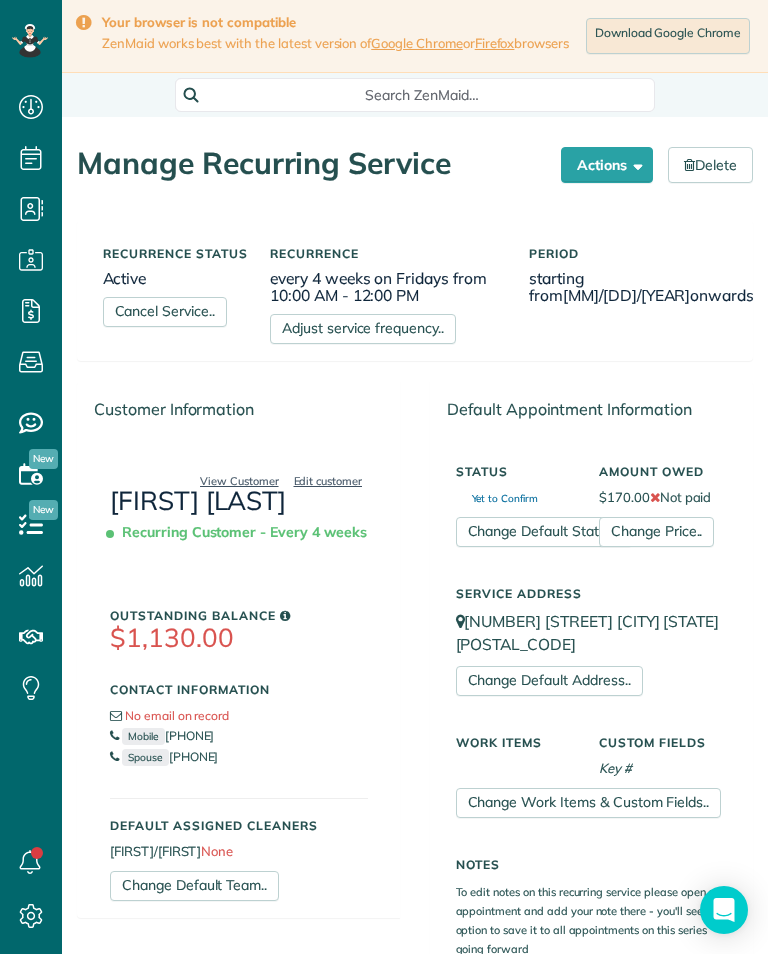 click on "Adjust service frequency.." at bounding box center (363, 329) 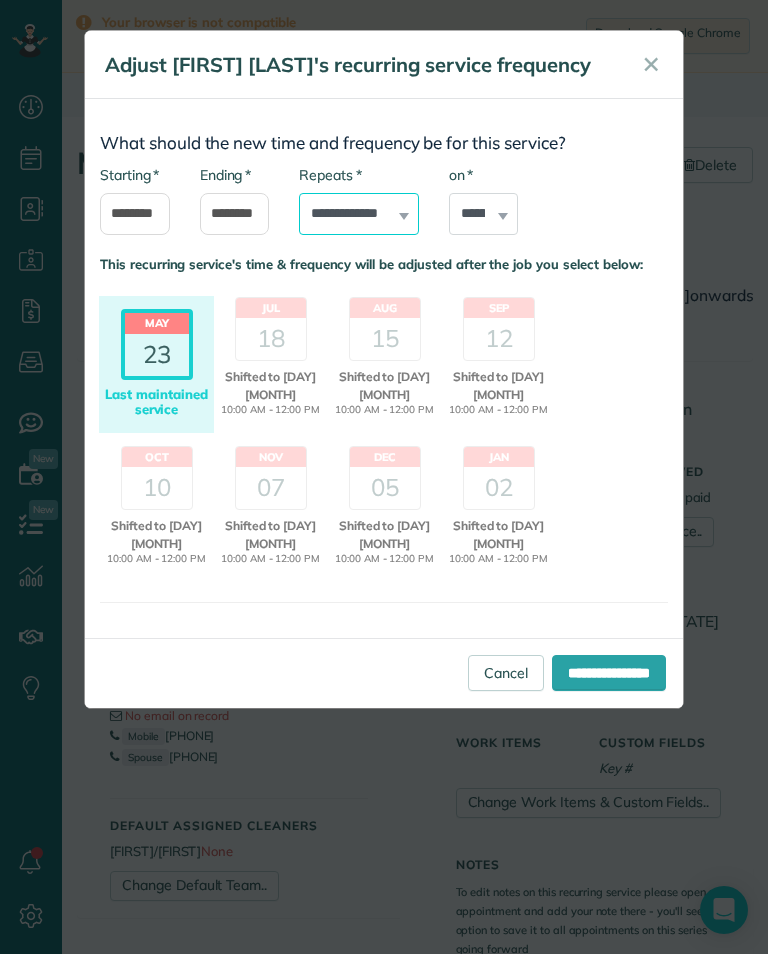 click on "**********" at bounding box center [359, 214] 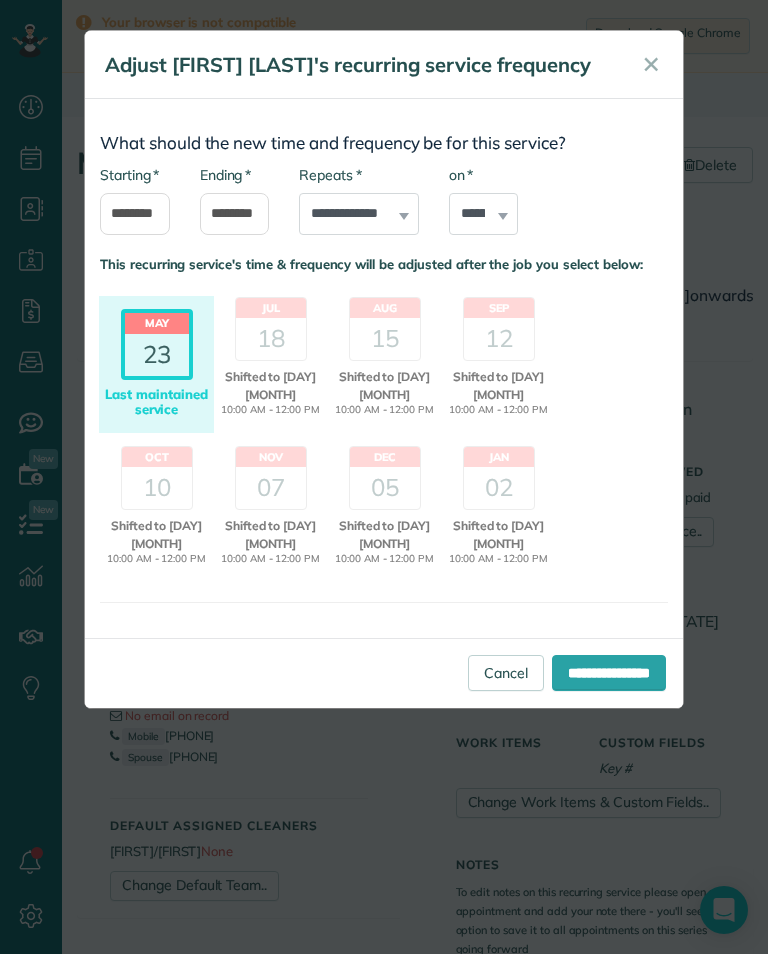 click on "✕" at bounding box center [651, 64] 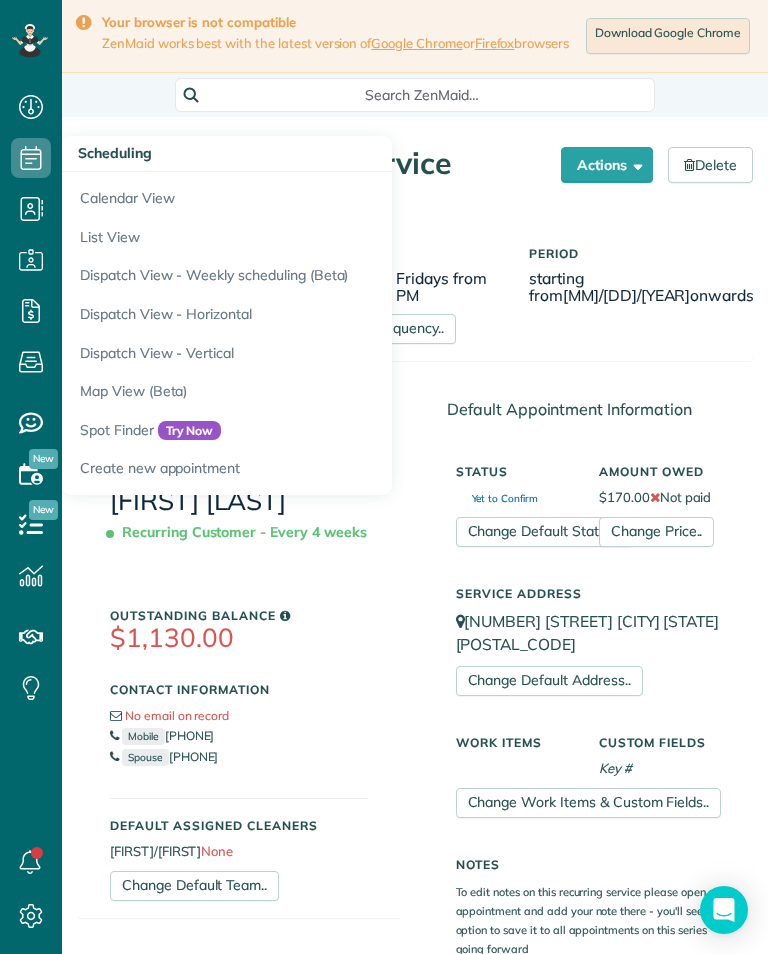 click on "Calendar View" at bounding box center (312, 195) 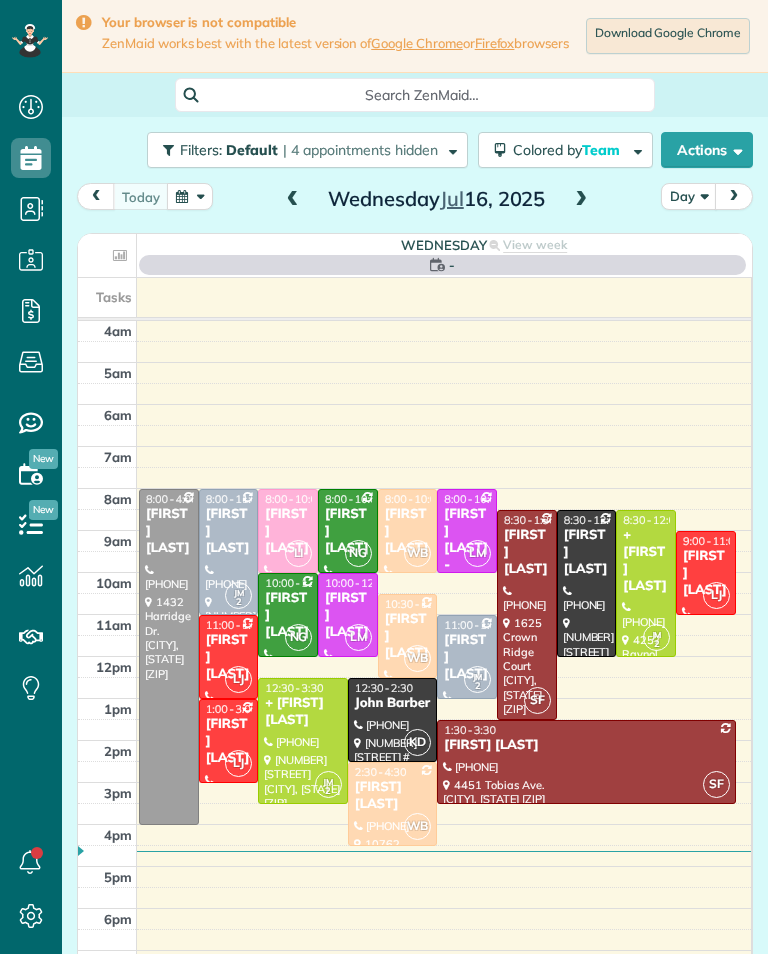 scroll, scrollTop: 0, scrollLeft: 0, axis: both 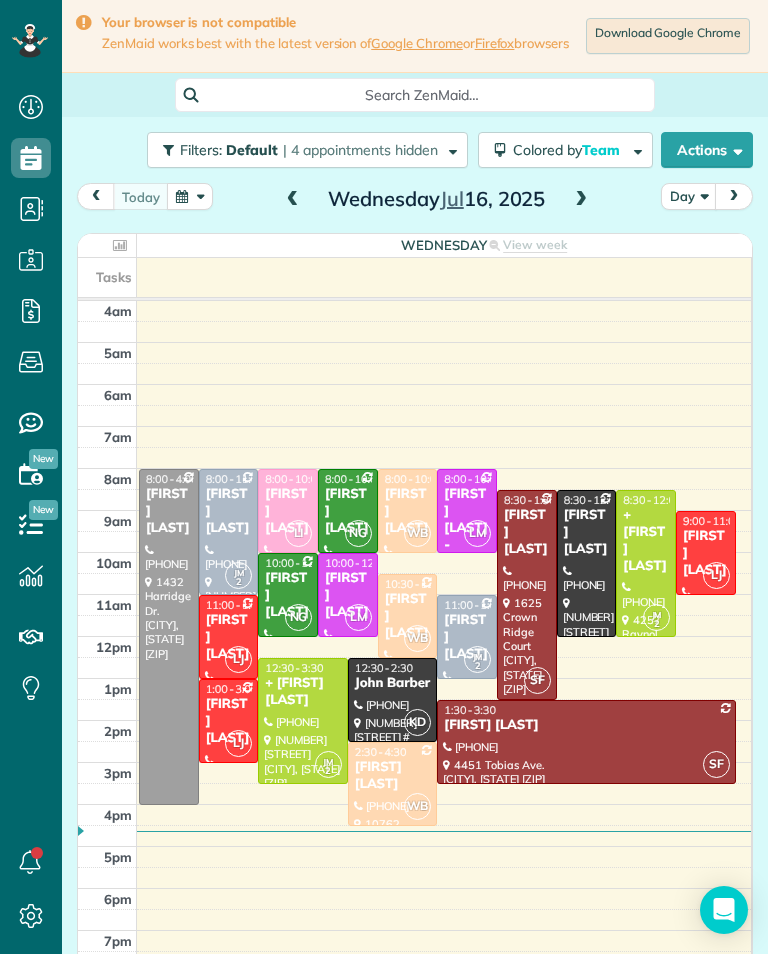 click at bounding box center (581, 200) 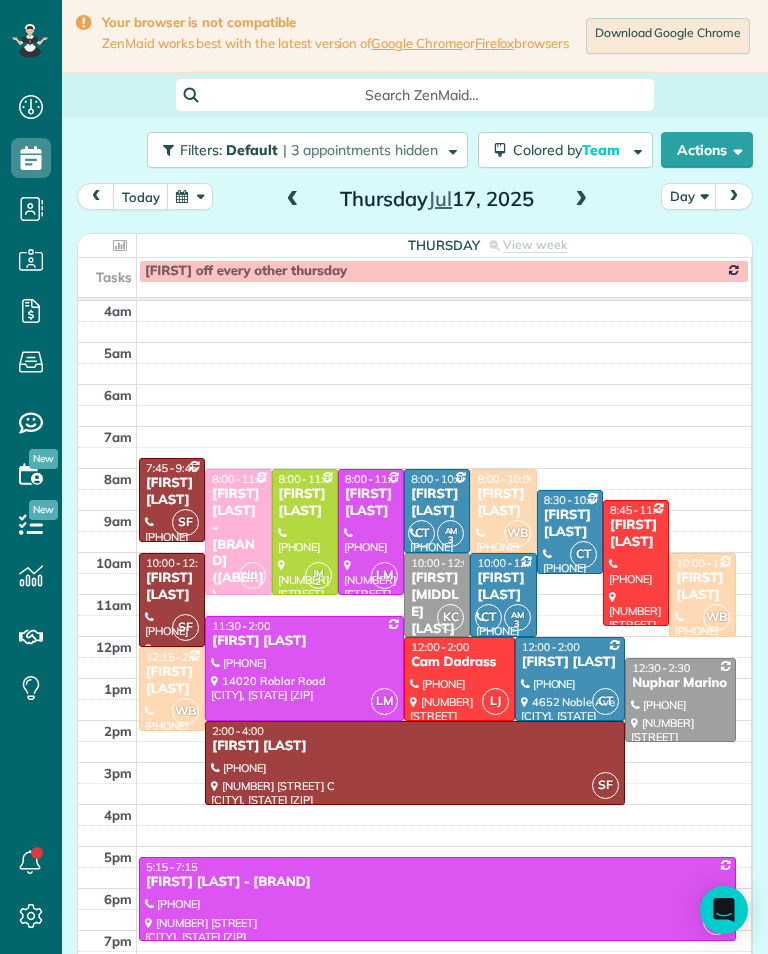 scroll, scrollTop: 985, scrollLeft: 62, axis: both 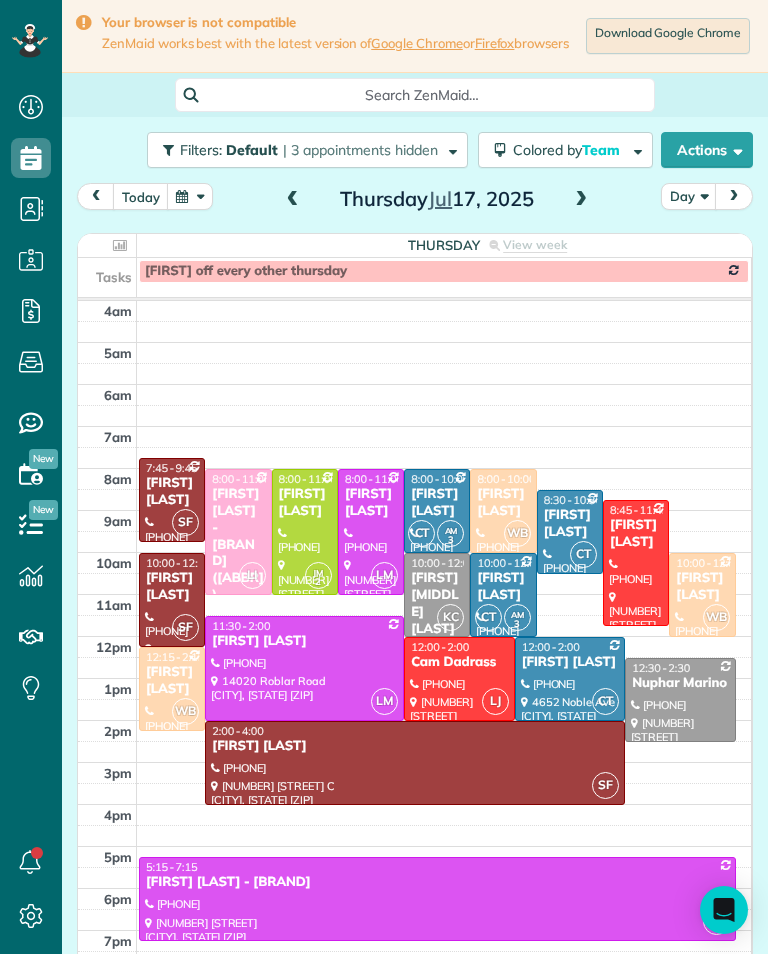 click on "today   Day Thursday  Jul  17, 2025" at bounding box center [415, 201] 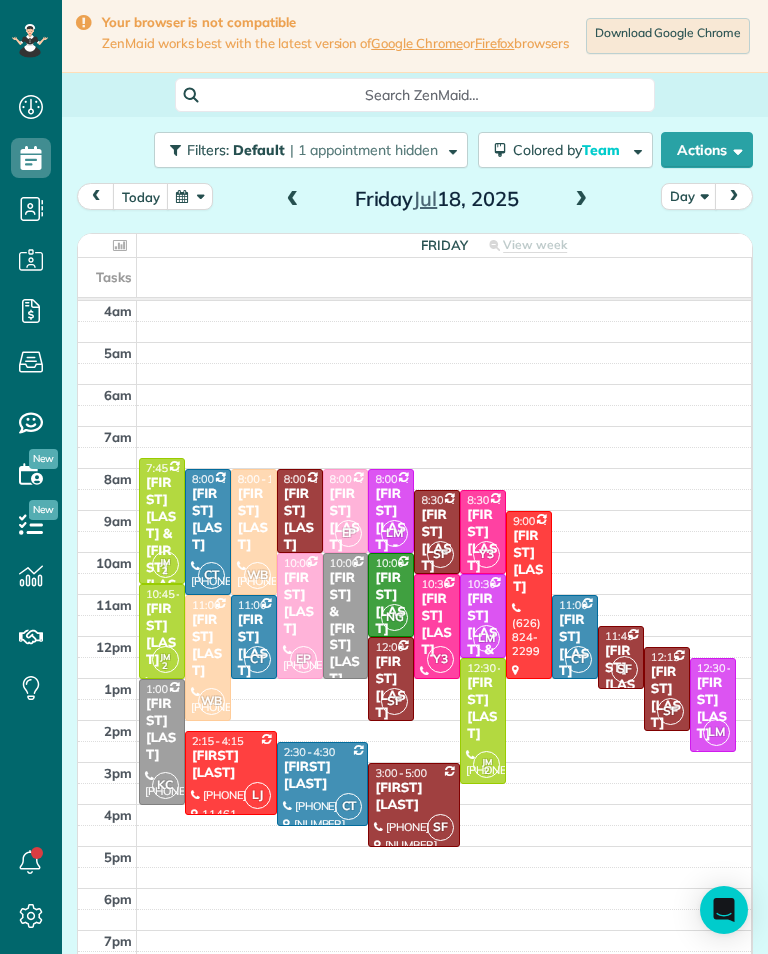 click at bounding box center (293, 200) 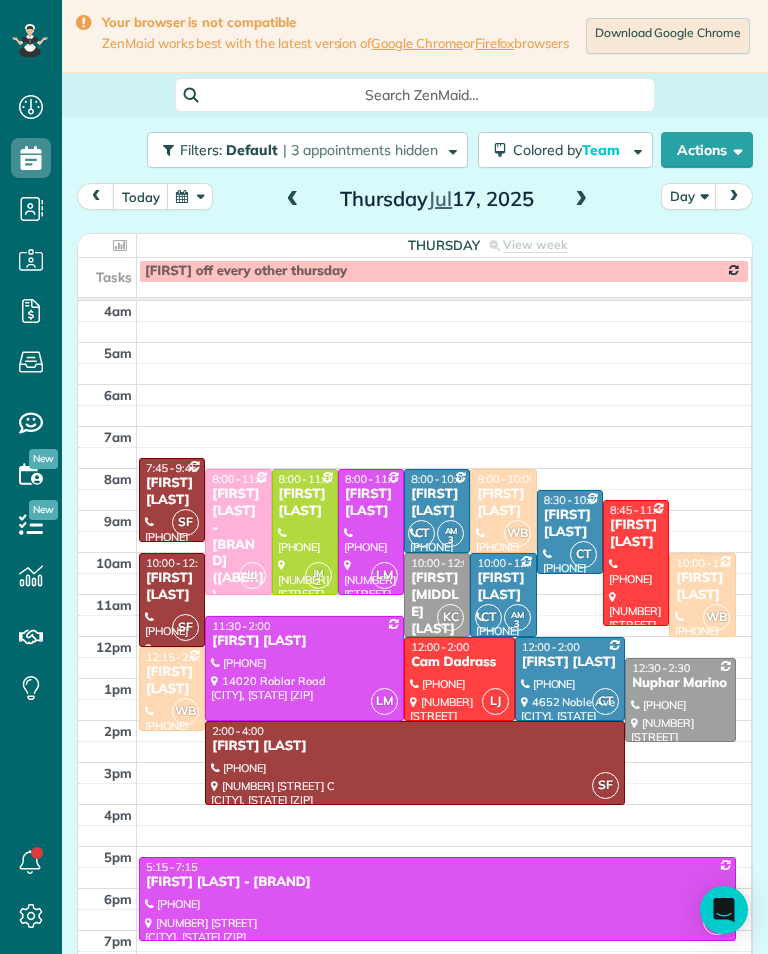scroll, scrollTop: 985, scrollLeft: 62, axis: both 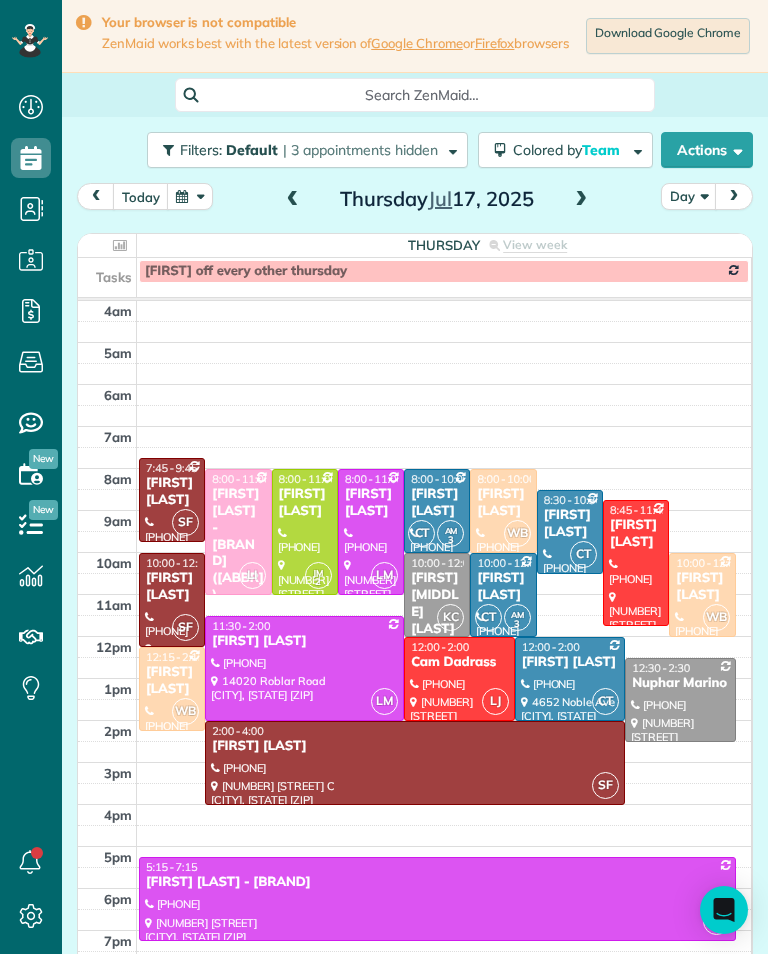 click on "today   Day Thursday  Jul  17, 2025 Thursday
View week $1,815.00 41.75  Man Hours 19  Appointments 0% Paid 89% Assigned Tasks     Jacqline off every other thursday 4am 5am 6am 7am 8am 9am 10am 11am 12pm 1pm 2pm 3pm 4pm 5pm 6pm 7pm 8pm SF 7:45 - 9:45 Sam Wollman (213) 364-6252 12429 Hortense Street Studio City, CA 91604 LI 8:00 - 11:00 Luba Popok - America Professional Ambulance (apa) (626) 236-7118 16945 Sherman Way Van Nuys, CA 91406 JM 2 8:00 - 11:00 Ellen DeVine (310) 710-6335 13405 Erwin St Van Nuys, CA ? LM 8:00 - 11:00 Erin Oremland (310) 666-5838 3546 Loadstone Drive Sherman oaks, CA 91403 CT AM 3 8:00 - 10:00 Jessica Barcellano (951) 252-5439 420 North Mariposa Street Burbank, CA 91506 WB 8:00 - 10:00 Mariana Flores-Patterson (213) 400-1039 4334 Colbath Avenue #302 Sherman Oaks, CA 91423 CT 8:30 - 10:30 Robyn VonArx (305) 968-2289 3559 Woodcliff Road Sherman Oaks, CA 91403 8:45 - 11:45 Kendra McCall (818) 857-8790 4041 Balcony Dr. Calabasas, CA 91302 SF 10:00 - 12:15 Amy Aquino (323) 697-9220 KC" at bounding box center [415, 585] 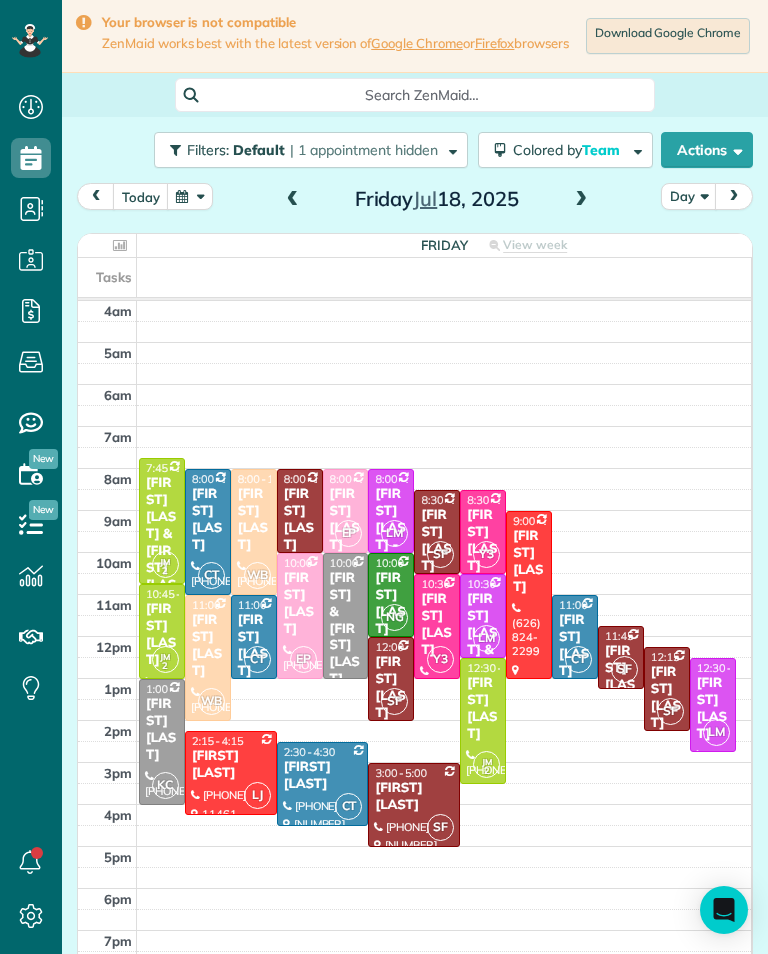 click on "[FIRST] [LAST]" at bounding box center [621, 677] 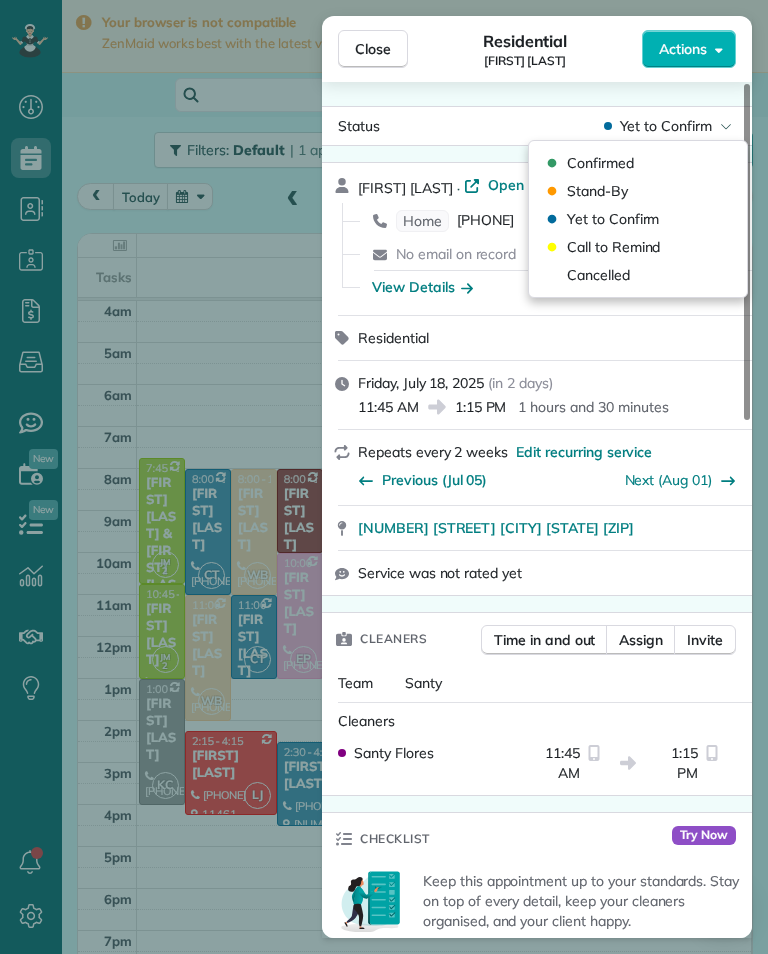 click on "Cancelled" at bounding box center (638, 275) 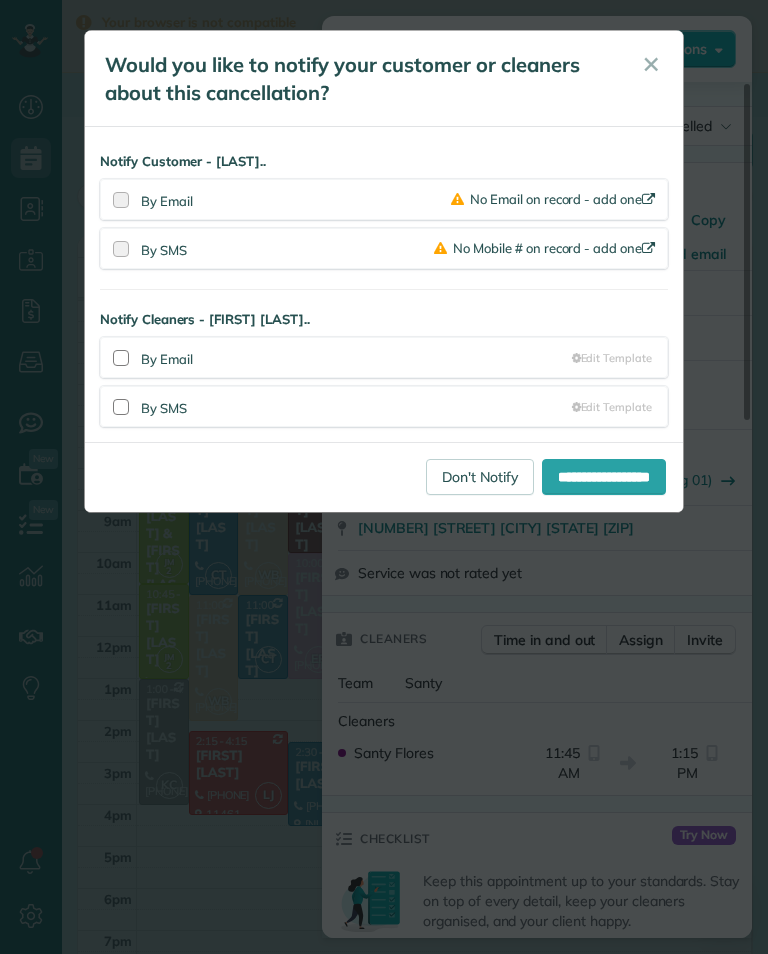 click on "Don't Notify" at bounding box center (480, 477) 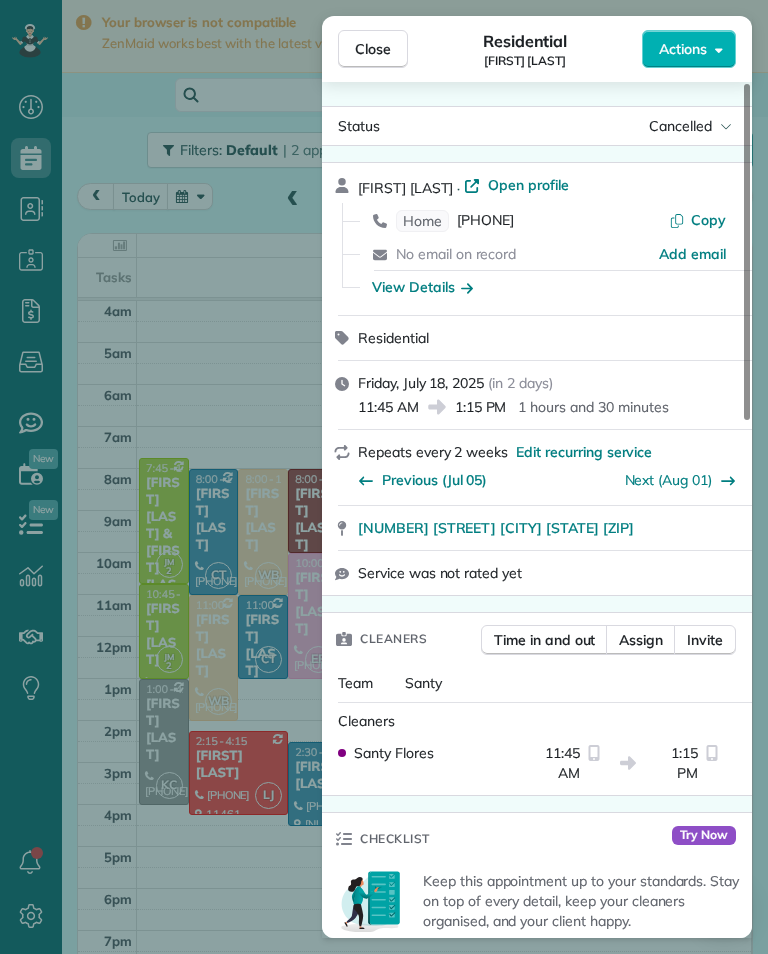 click on "Close Residential Lala Gevorkian Actions Status Cancelled Lala Gevorkian · Open profile Home (818) 355-4274 Copy No email on record Add email View Details Residential Friday, July 18, 2025 ( in 2 days ) 11:45 AM 1:15 PM 1 hours and 30 minutes Repeats every 2 weeks Edit recurring service Previous (Jul 05) Next (Aug 01) 3110 Charing Cross Rd. Glendale CA 91206 Service was not rated yet Cleaners Time in and out Assign Invite Team Santy Cleaners Santy   Flores 11:45 AM 1:15 PM Checklist Try Now Keep this appointment up to your standards. Stay on top of every detail, keep your cleaners organised, and your client happy. Assign a checklist Watch a 5 min demo Billing Billing actions Price $195.00 Overcharge $0.00 Discount $0.00 Coupon discount - Primary tax - Secondary tax - Total appointment price $195.00 Tips collected New feature! $0.00 Unpaid Mark as paid Total including tip $195.00 Get paid online in no-time! Send an invoice and reward your cleaners with tips Charge customer credit card Key # - Work items Notes" at bounding box center (384, 477) 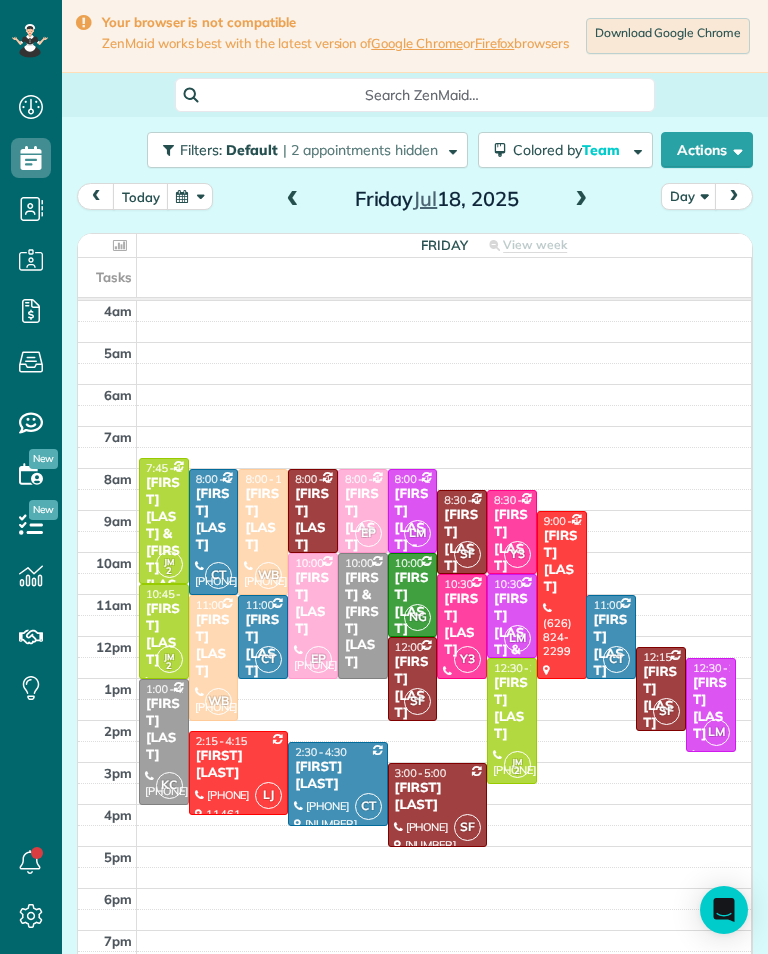 click at bounding box center [293, 200] 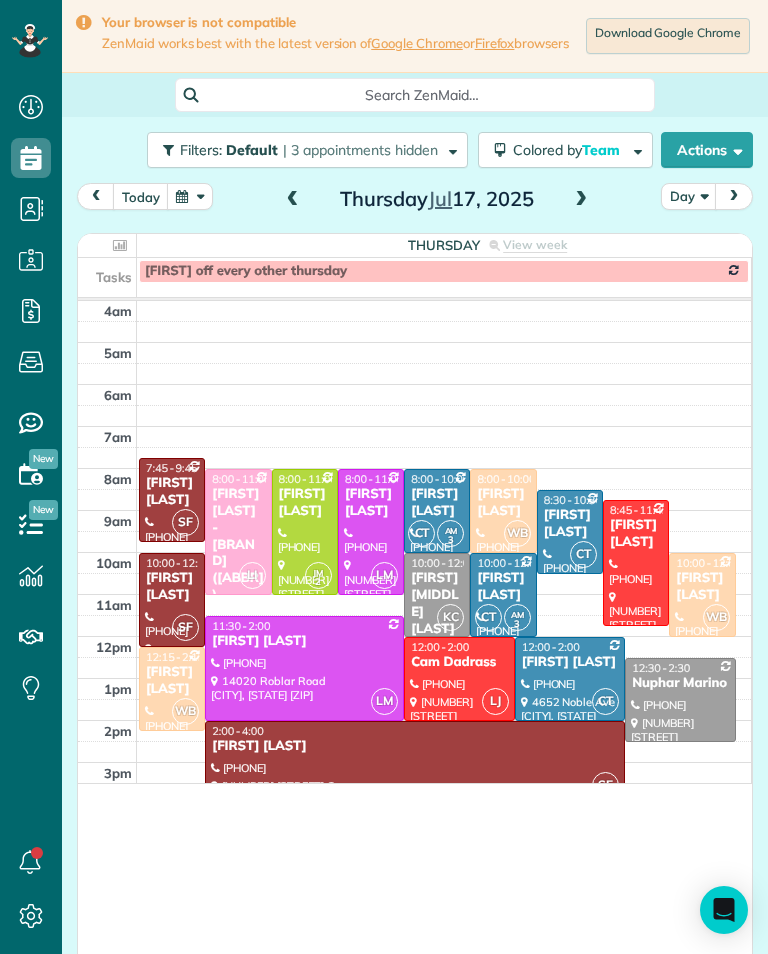 scroll, scrollTop: 985, scrollLeft: 62, axis: both 